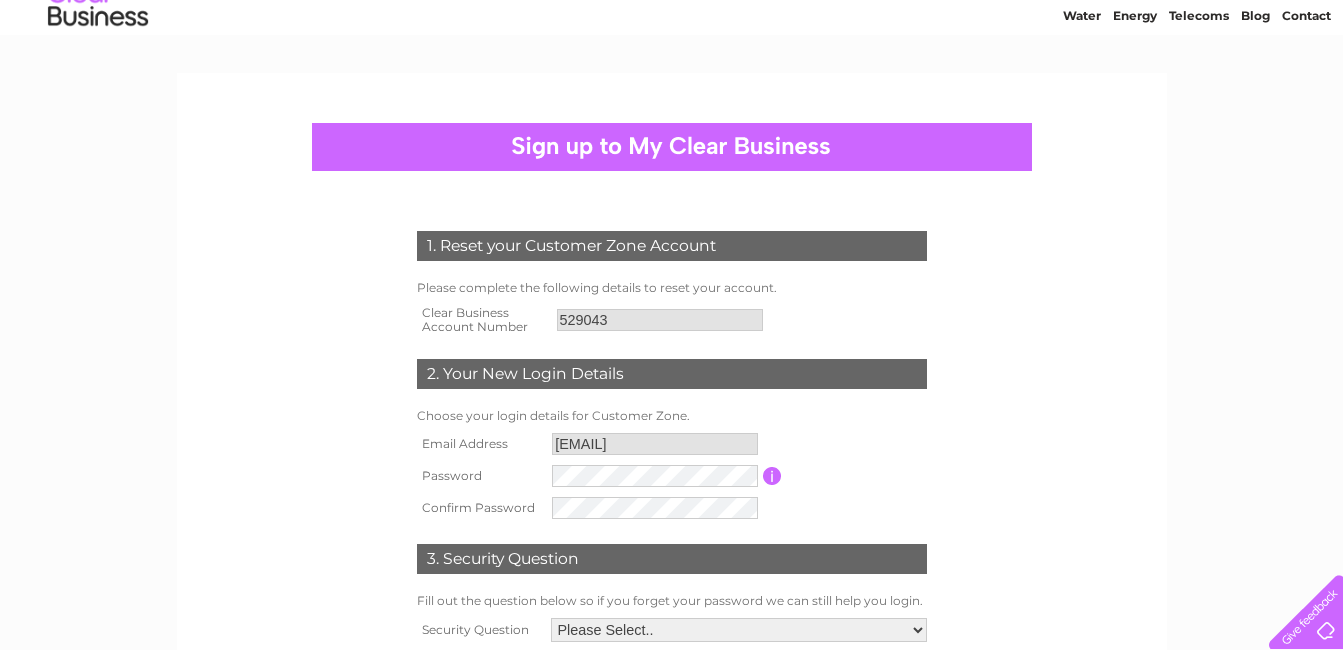scroll, scrollTop: 100, scrollLeft: 0, axis: vertical 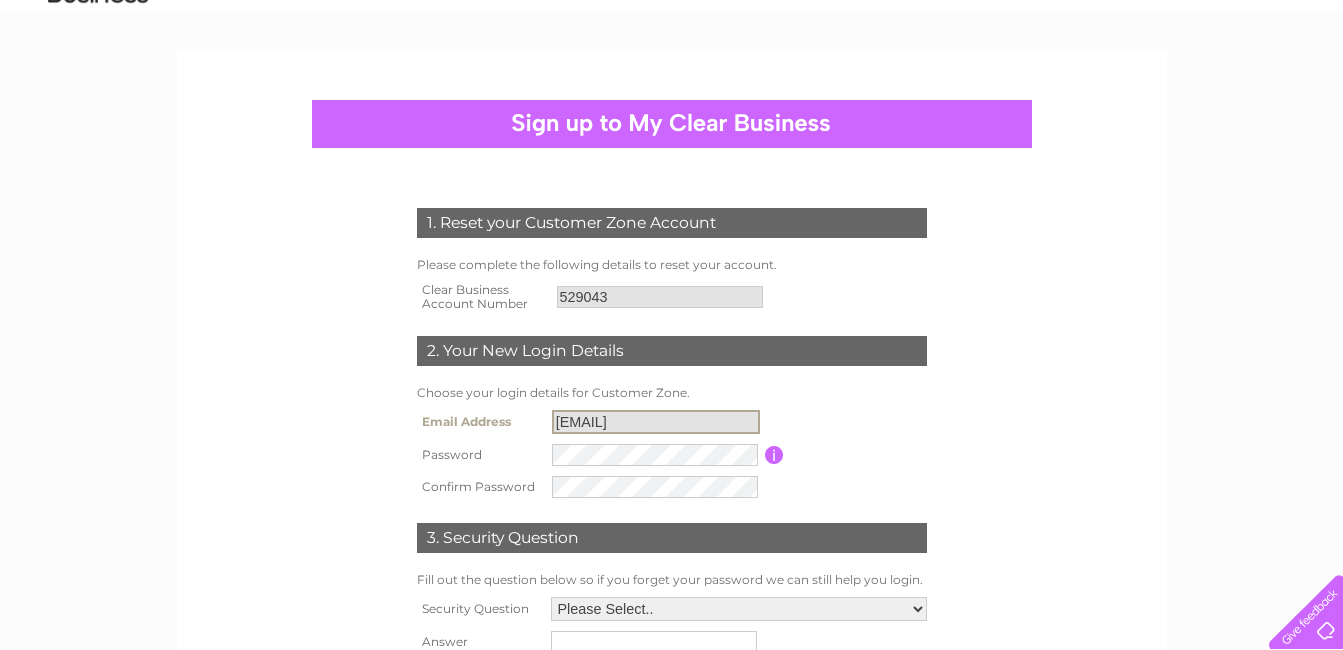 drag, startPoint x: 721, startPoint y: 419, endPoint x: 518, endPoint y: 425, distance: 203.08865 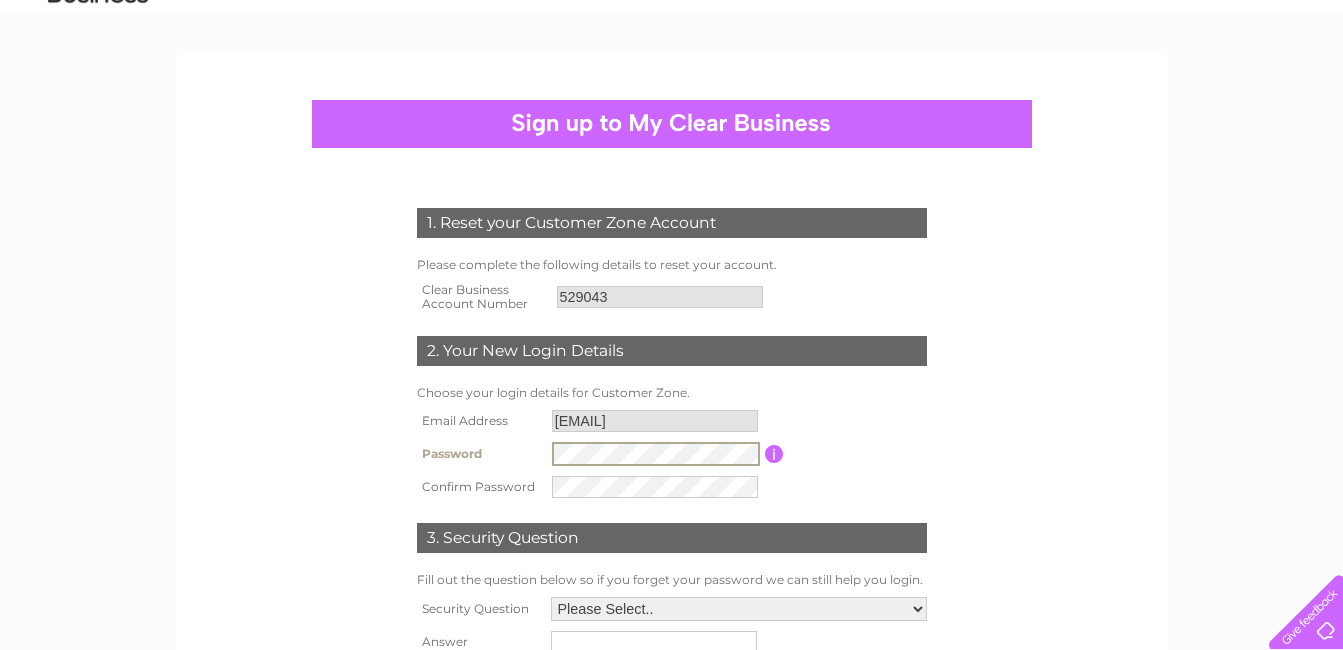 click on "Password
Password must be at least 6 characters long" at bounding box center [672, 454] 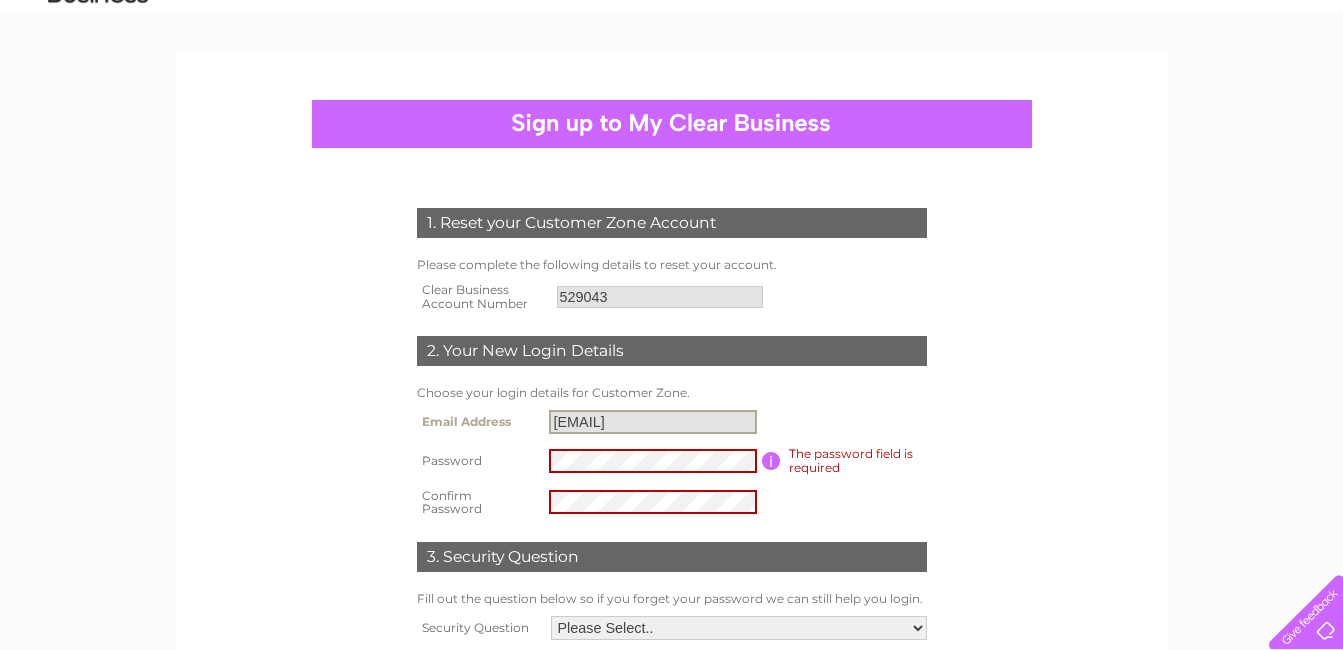 click on "yvesshama@hotmail.com" at bounding box center (653, 422) 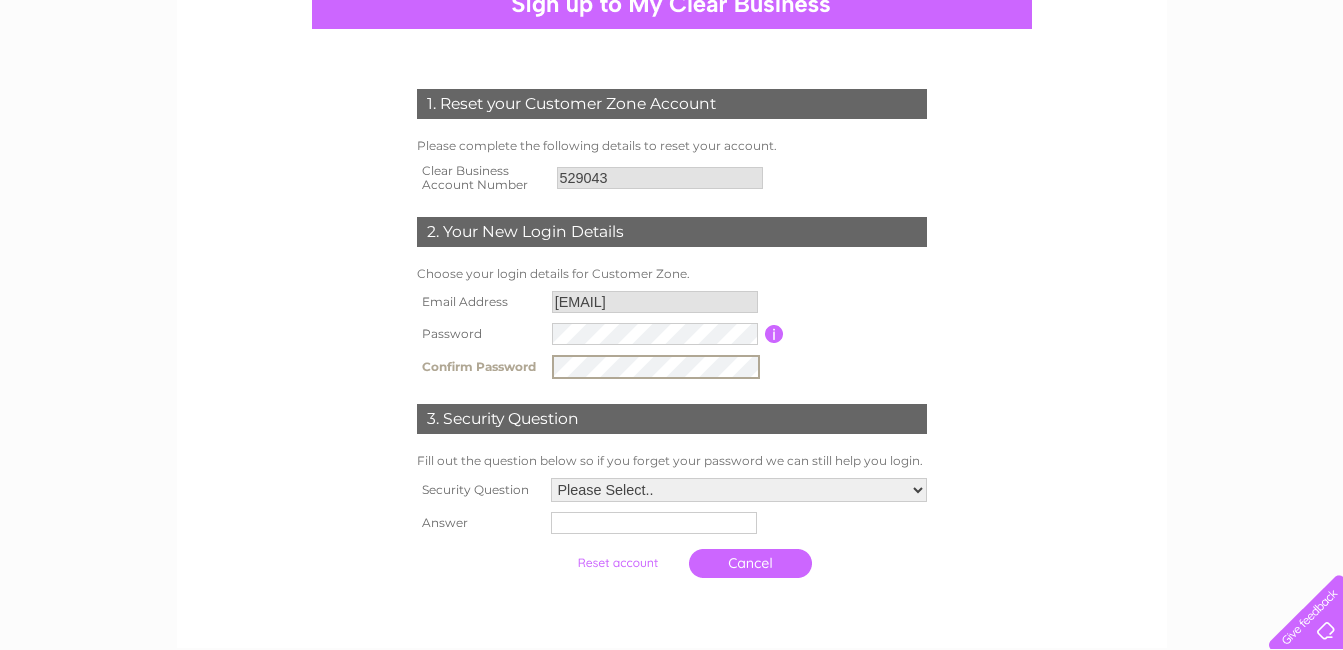 scroll, scrollTop: 300, scrollLeft: 0, axis: vertical 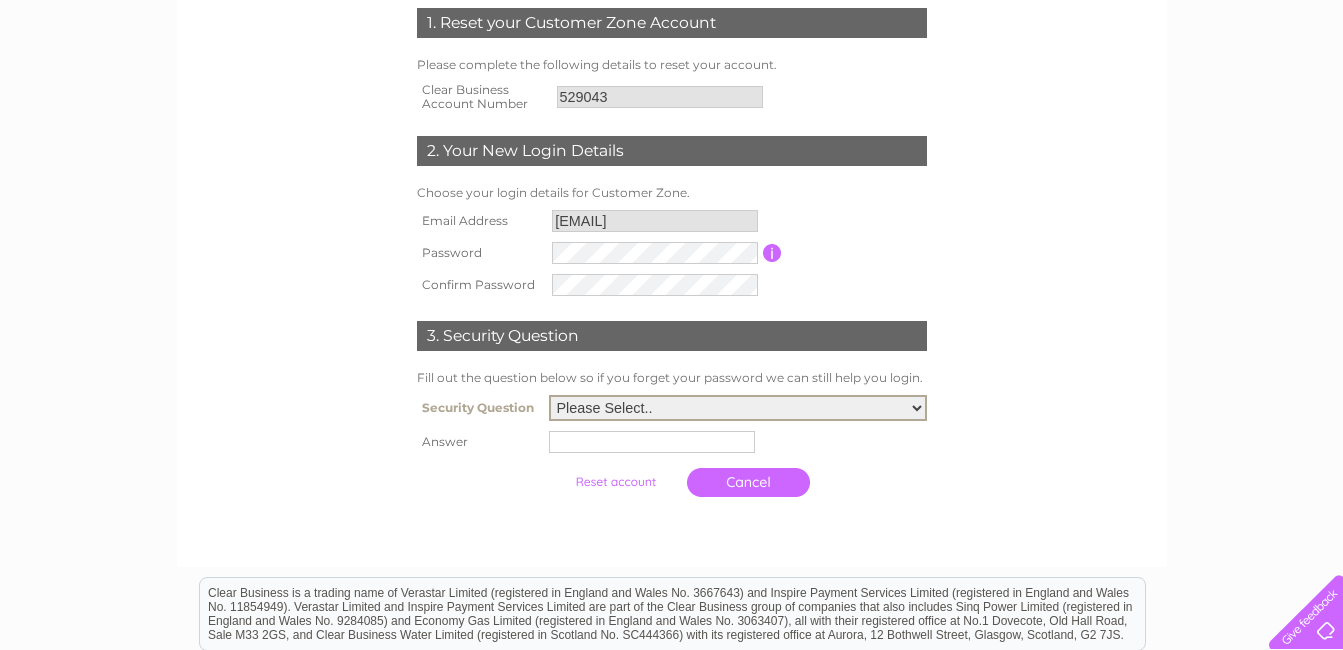 click on "Please Select..
In what town or city was your first job?
In what town or city did you meet your spouse/partner?
In what town or city did your mother and father meet?
What street did you live on as a child?
What was the name of your first pet?
Who was your childhood hero?" at bounding box center (738, 408) 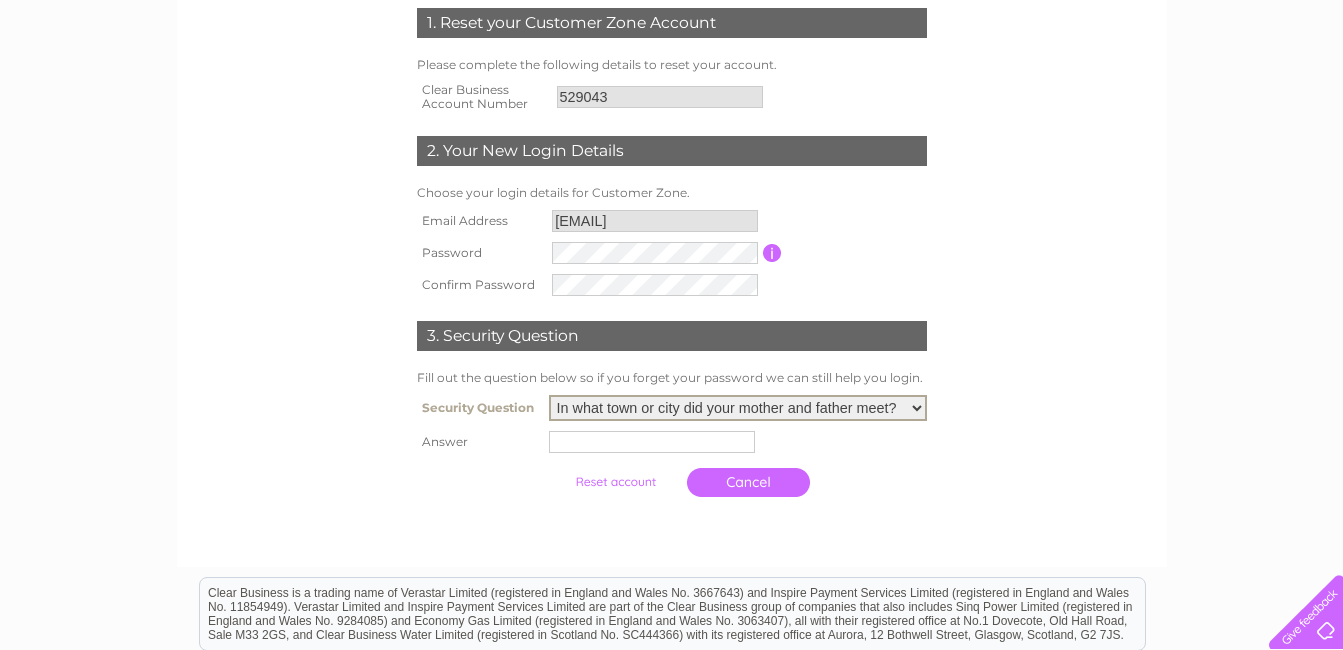 click on "Please Select..
In what town or city was your first job?
In what town or city did you meet your spouse/partner?
In what town or city did your mother and father meet?
What street did you live on as a child?
What was the name of your first pet?
Who was your childhood hero?" at bounding box center (738, 408) 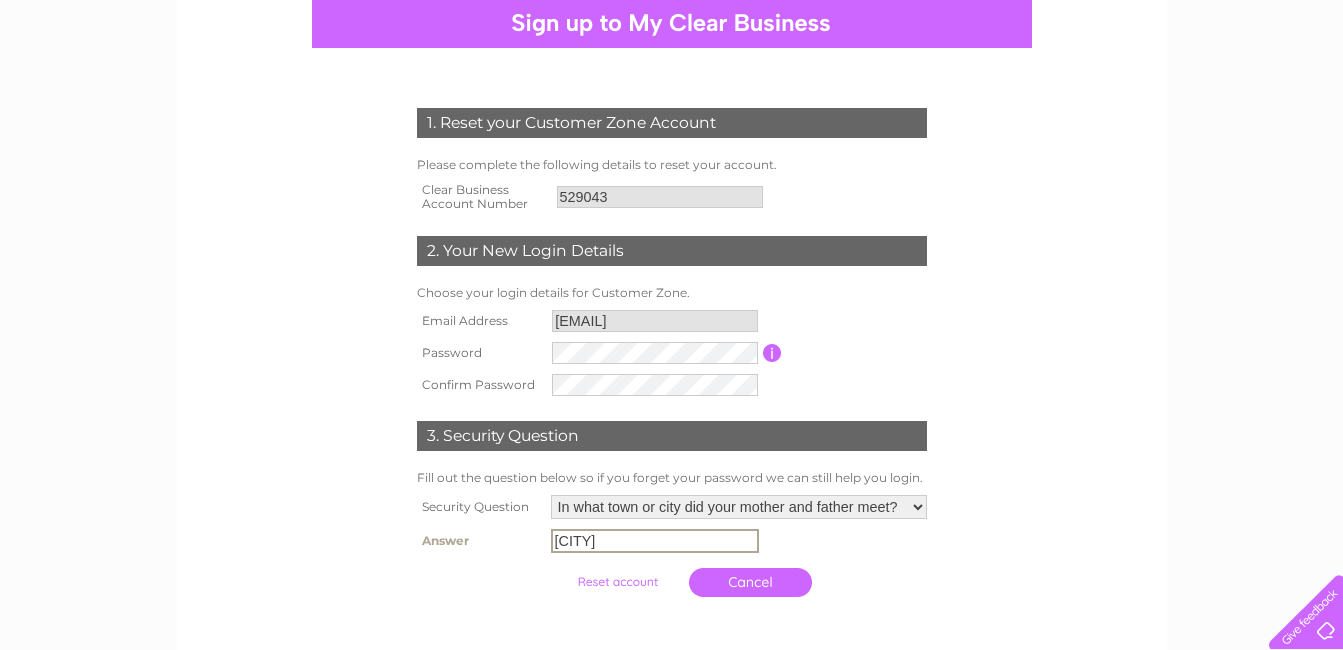scroll, scrollTop: 100, scrollLeft: 0, axis: vertical 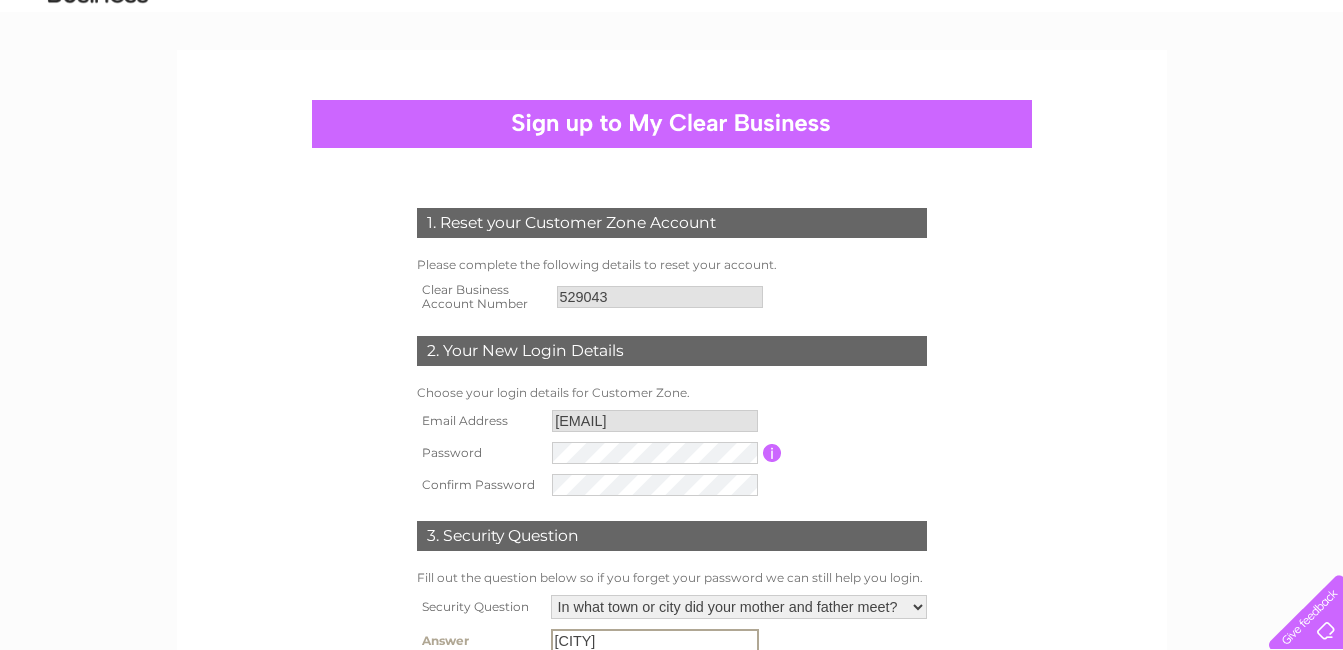 type on "alexandria" 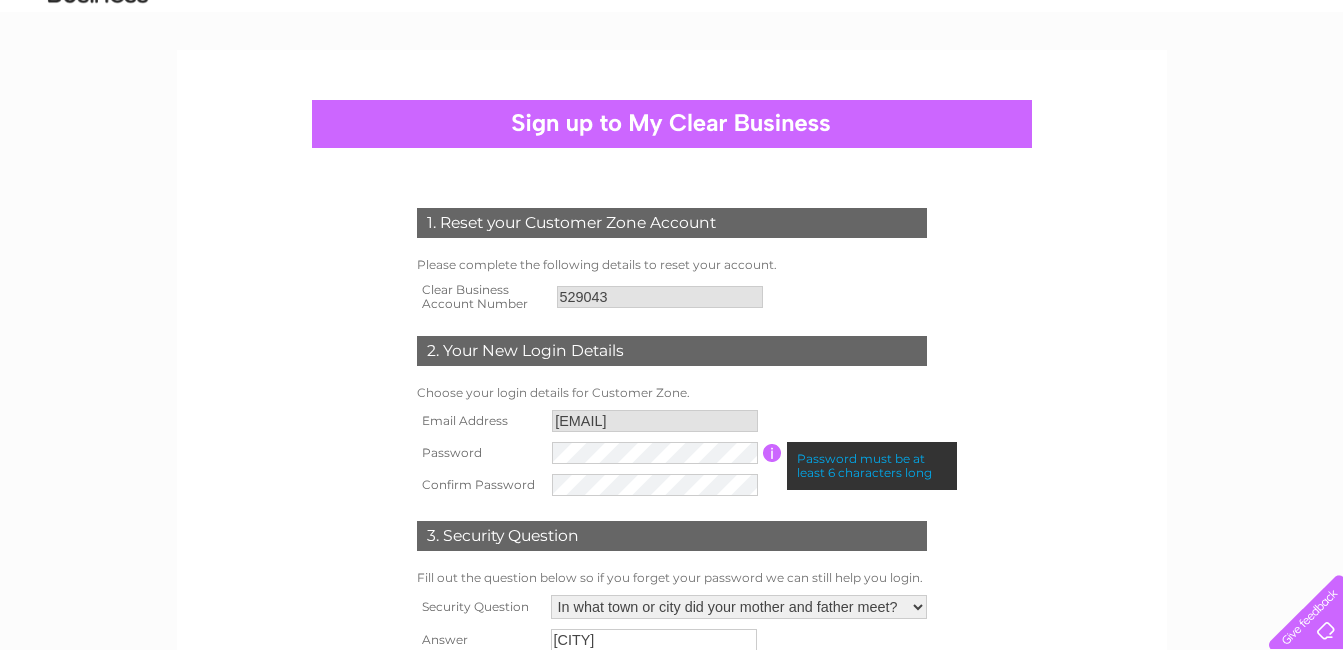 click at bounding box center [772, 453] 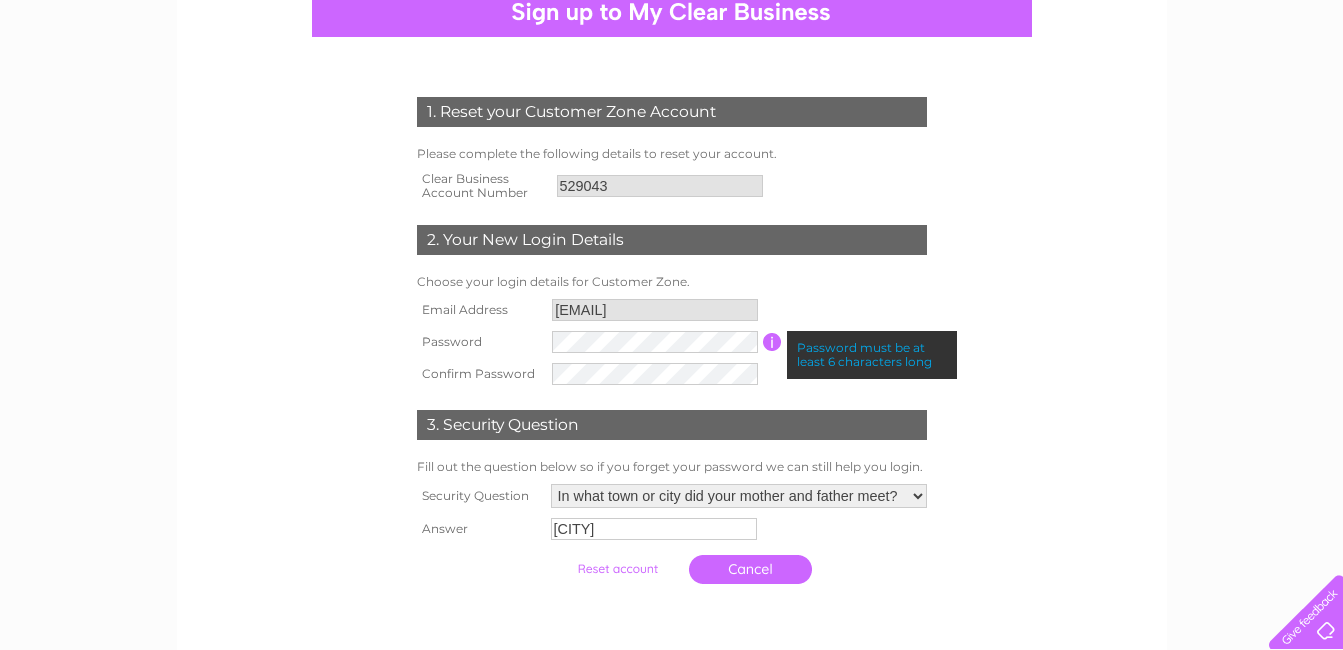 scroll, scrollTop: 400, scrollLeft: 0, axis: vertical 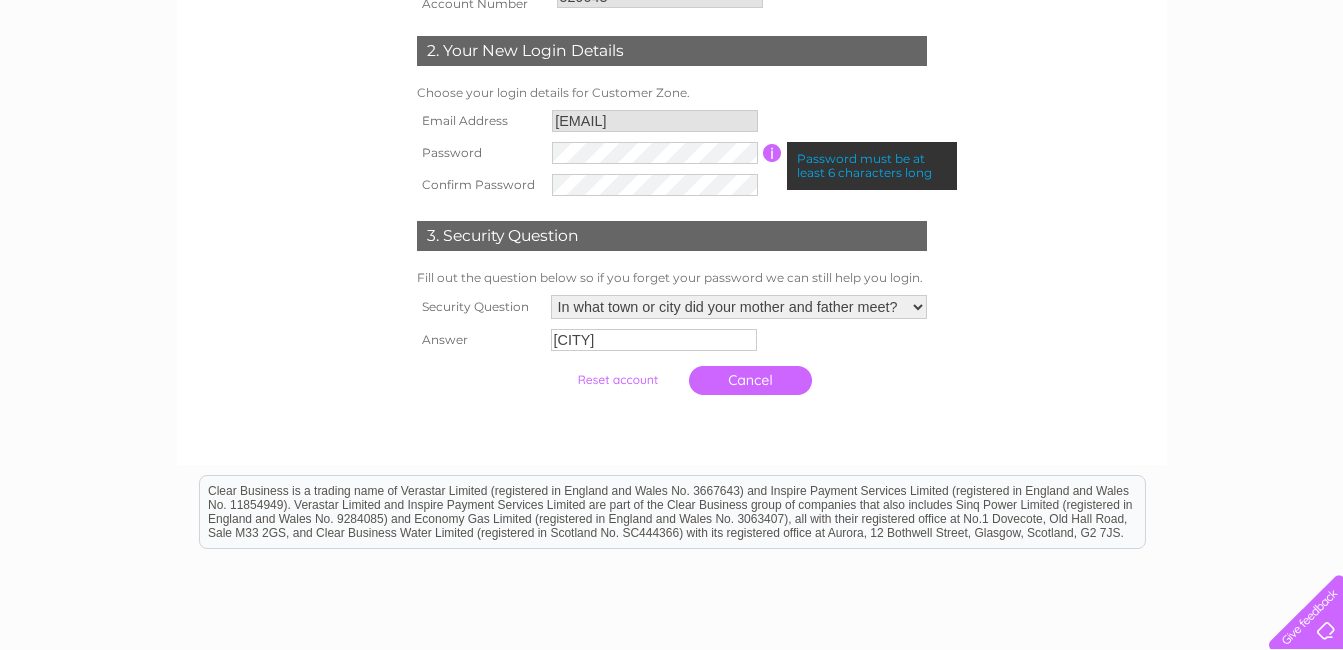 click at bounding box center (617, 380) 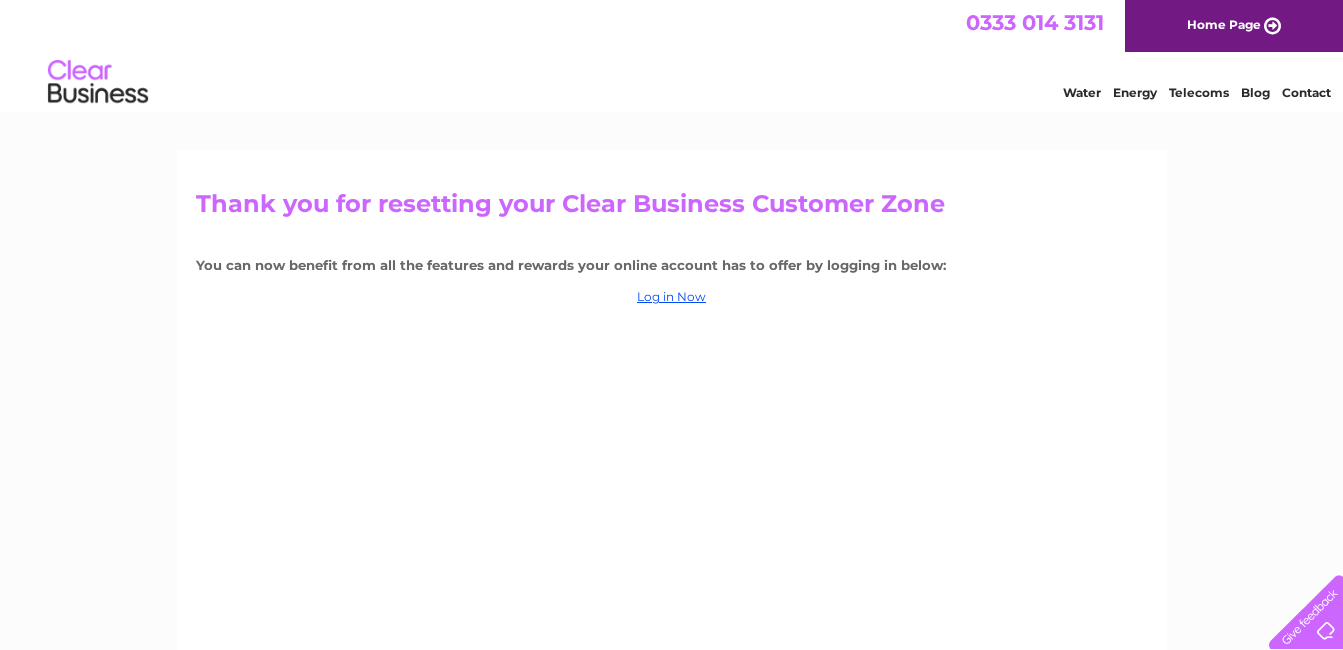 scroll, scrollTop: 0, scrollLeft: 0, axis: both 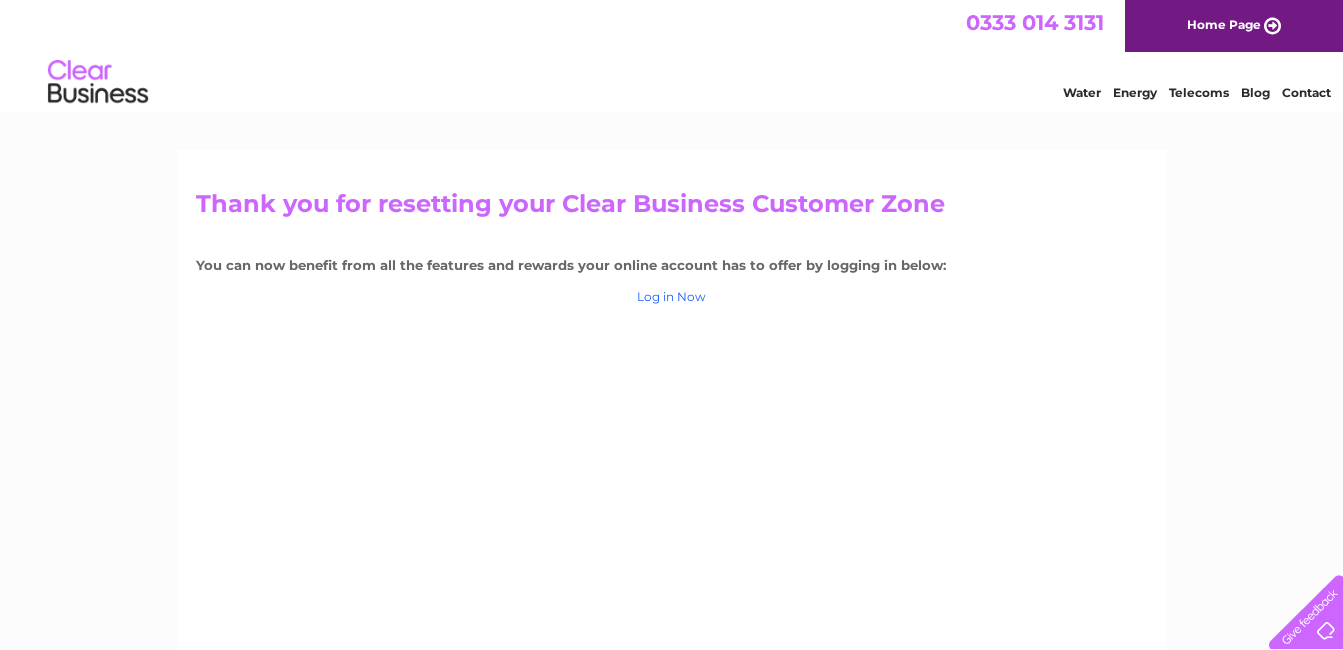 click on "Log in Now" at bounding box center [671, 296] 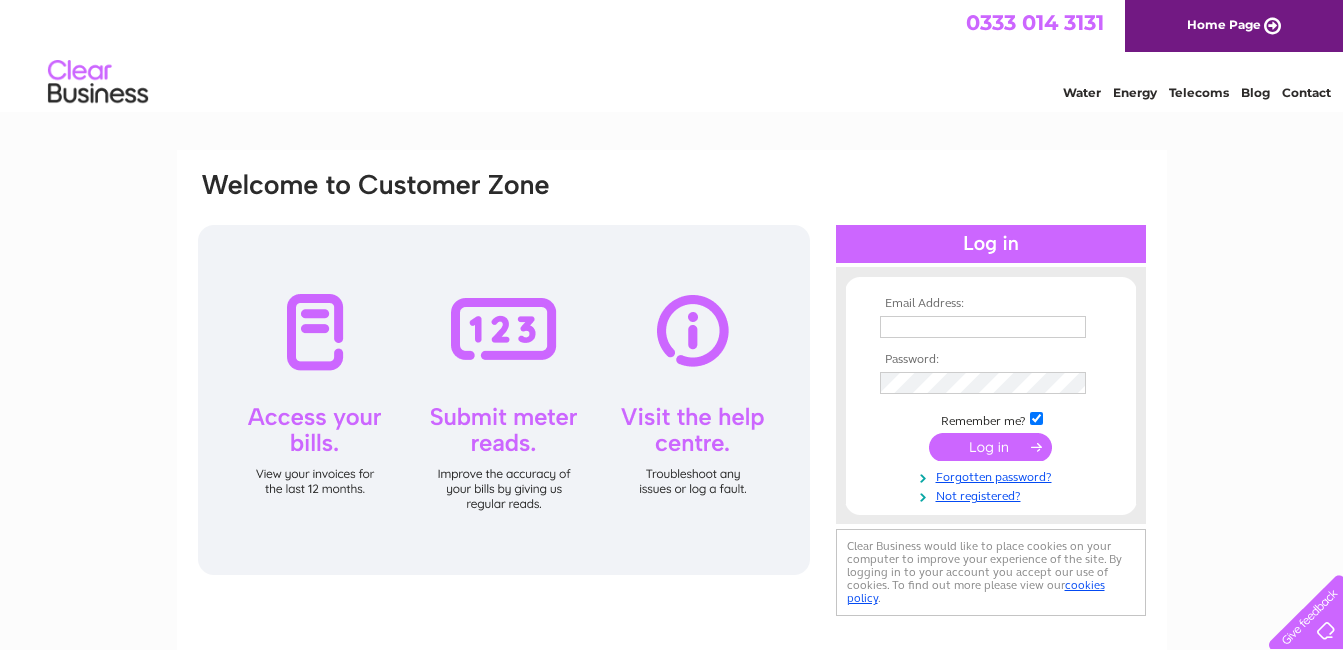 scroll, scrollTop: 0, scrollLeft: 0, axis: both 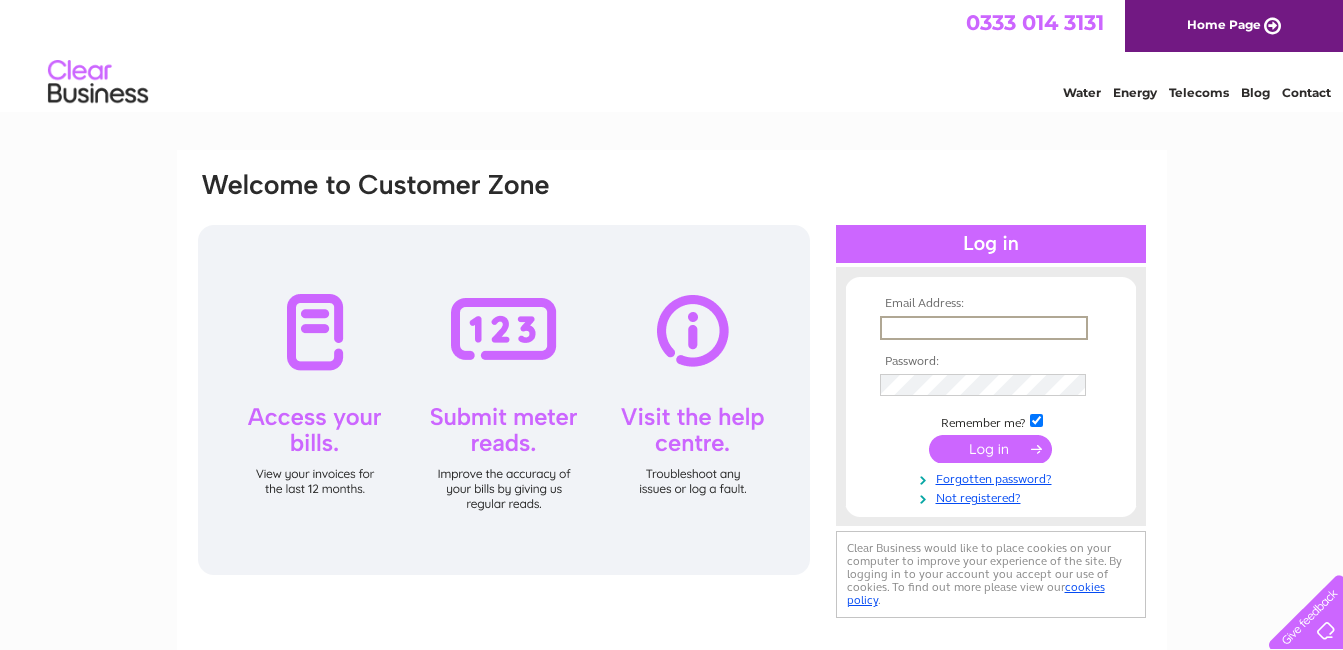 click at bounding box center [984, 328] 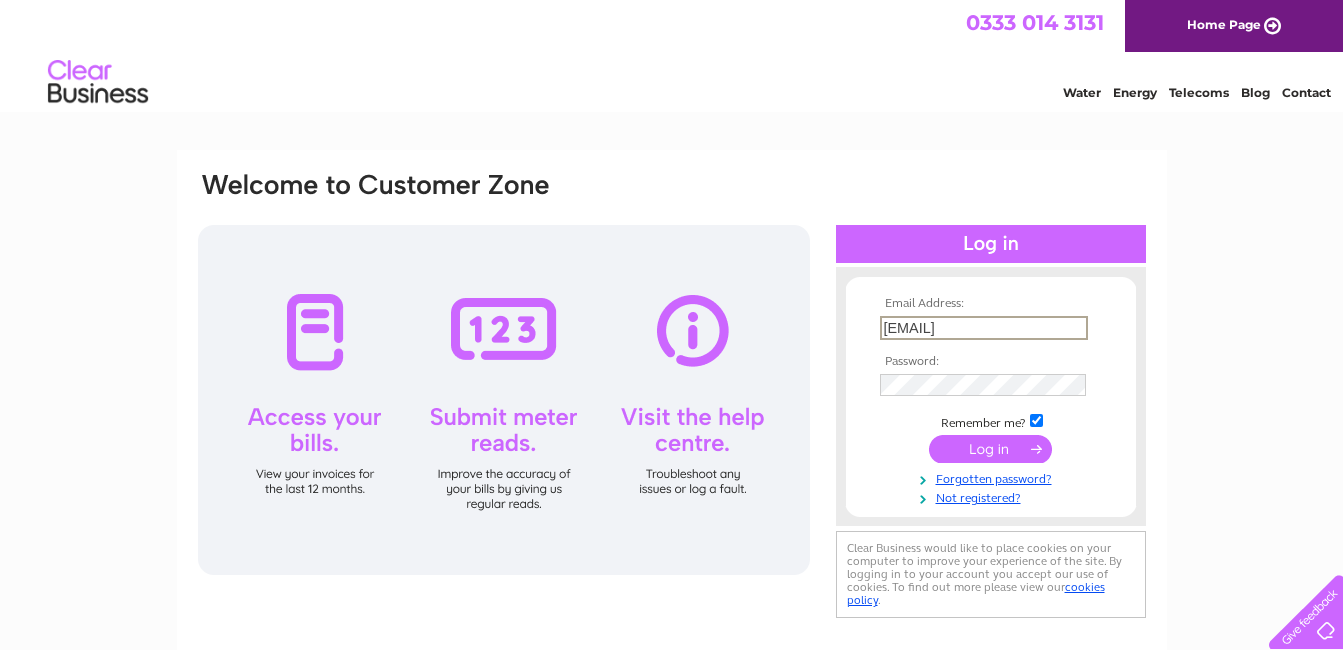 type on "[EMAIL]" 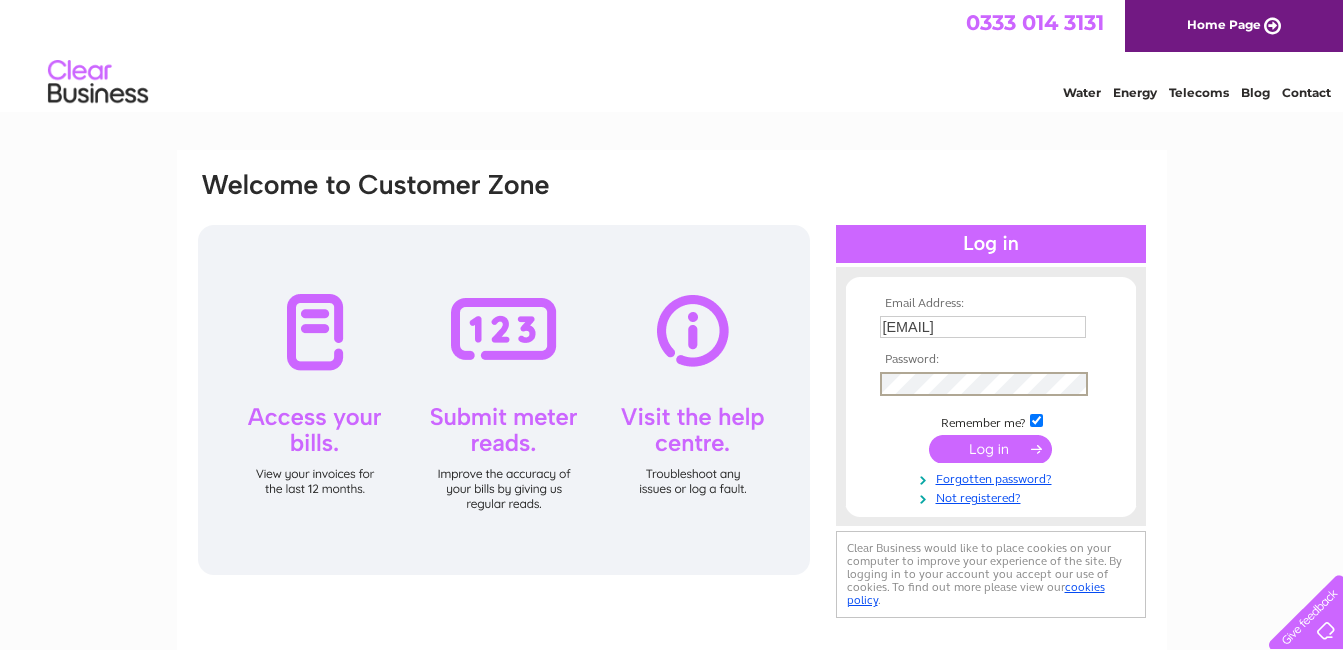 click at bounding box center [990, 449] 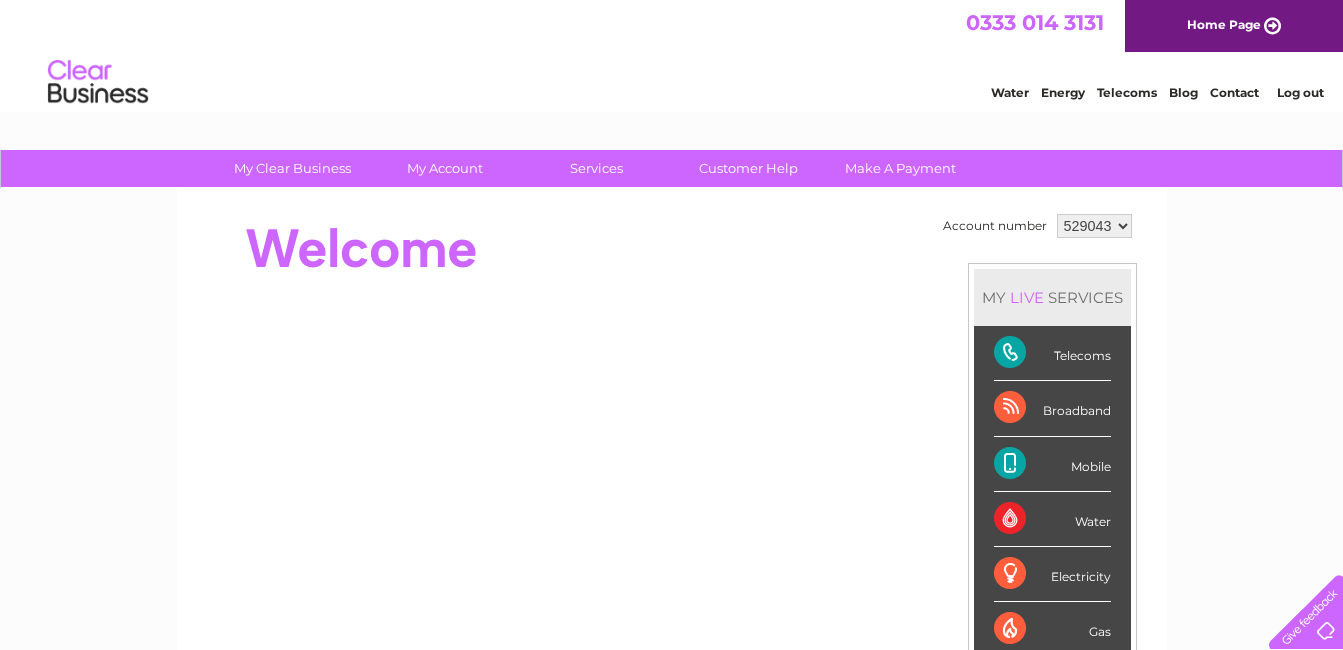 scroll, scrollTop: 0, scrollLeft: 0, axis: both 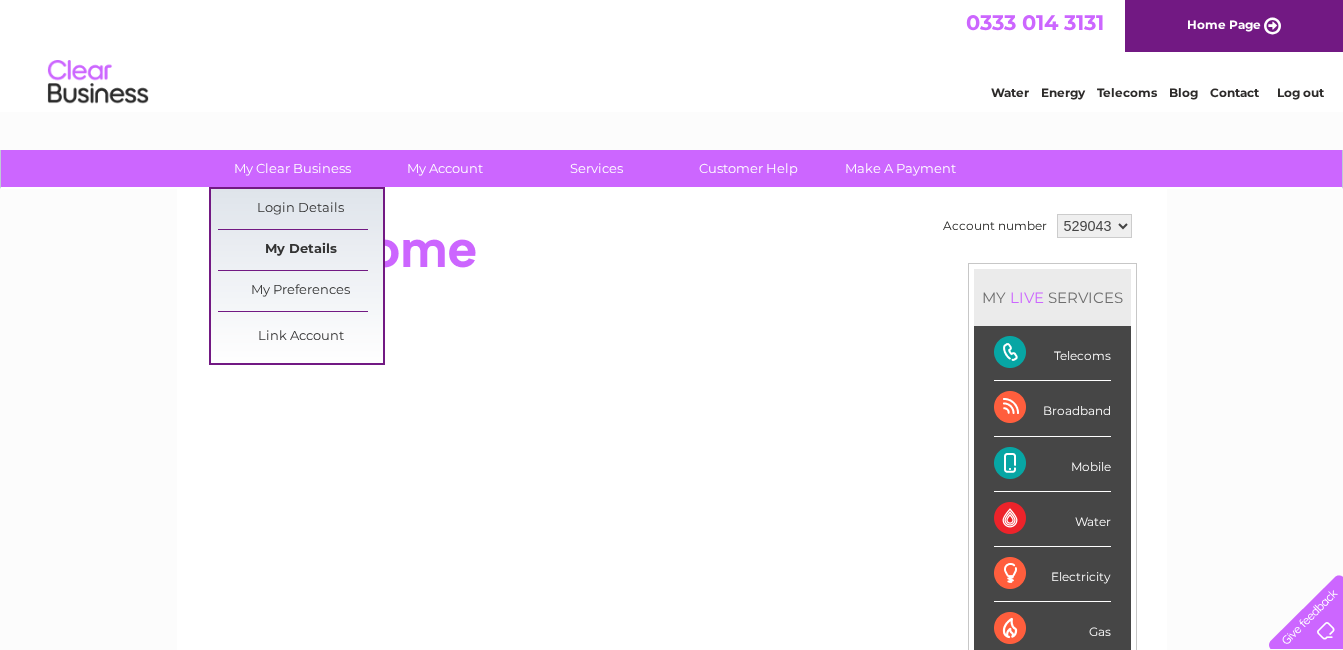 click on "My Details" at bounding box center [300, 250] 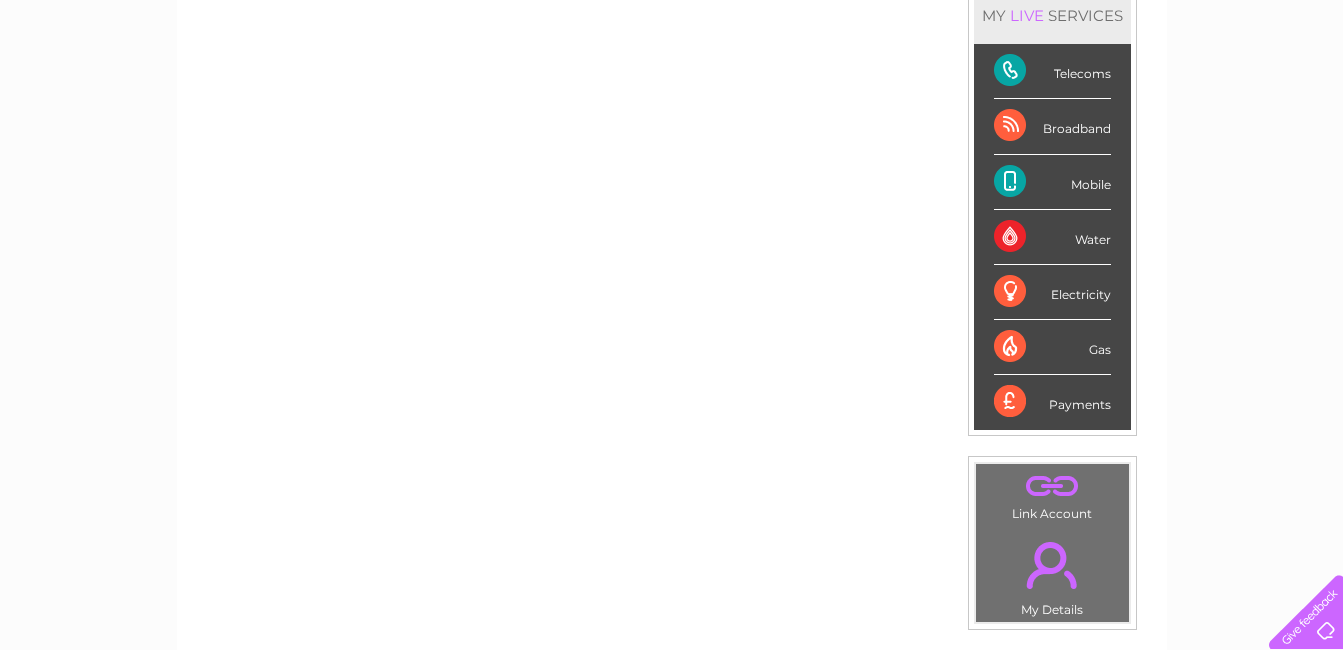scroll, scrollTop: 100, scrollLeft: 0, axis: vertical 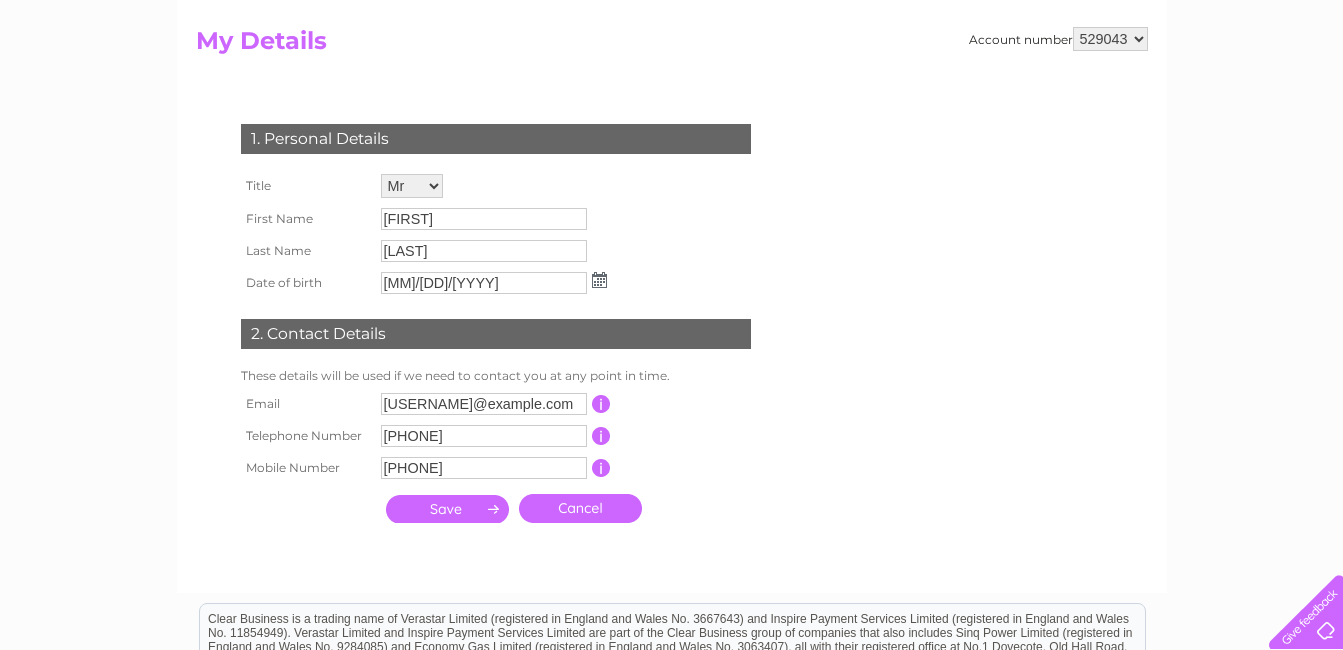 click on "Harry" at bounding box center (484, 219) 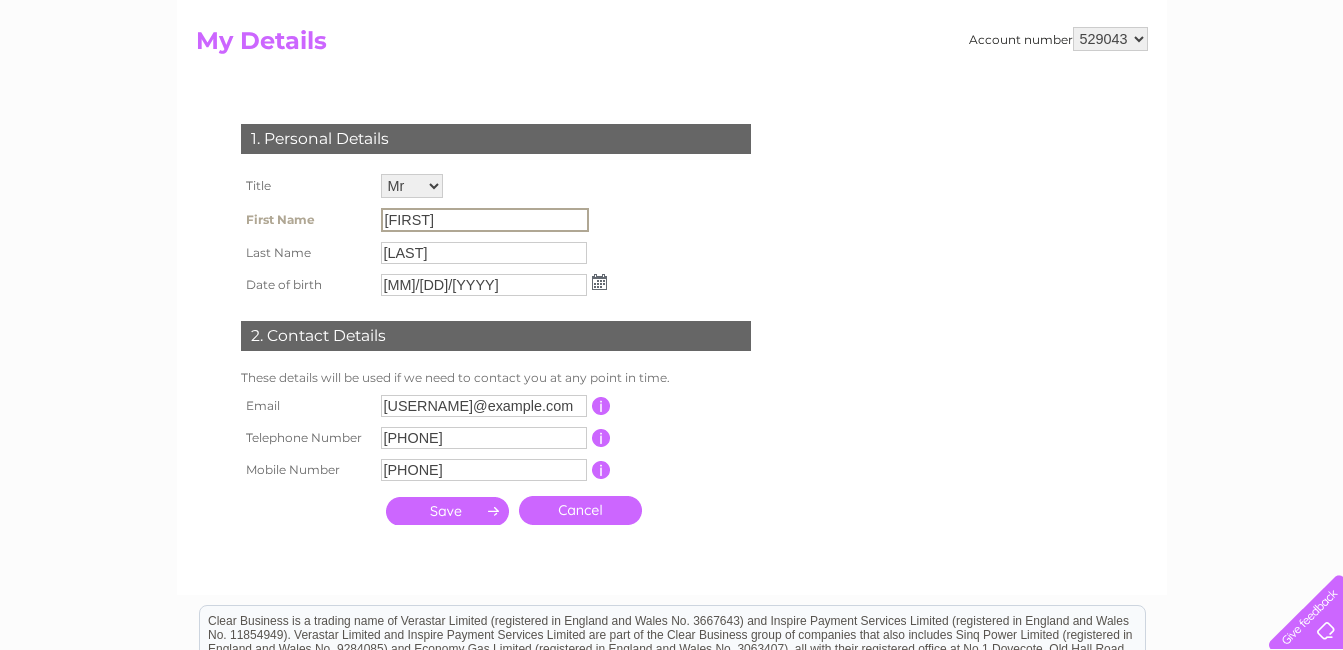 click on "Harry" at bounding box center (485, 220) 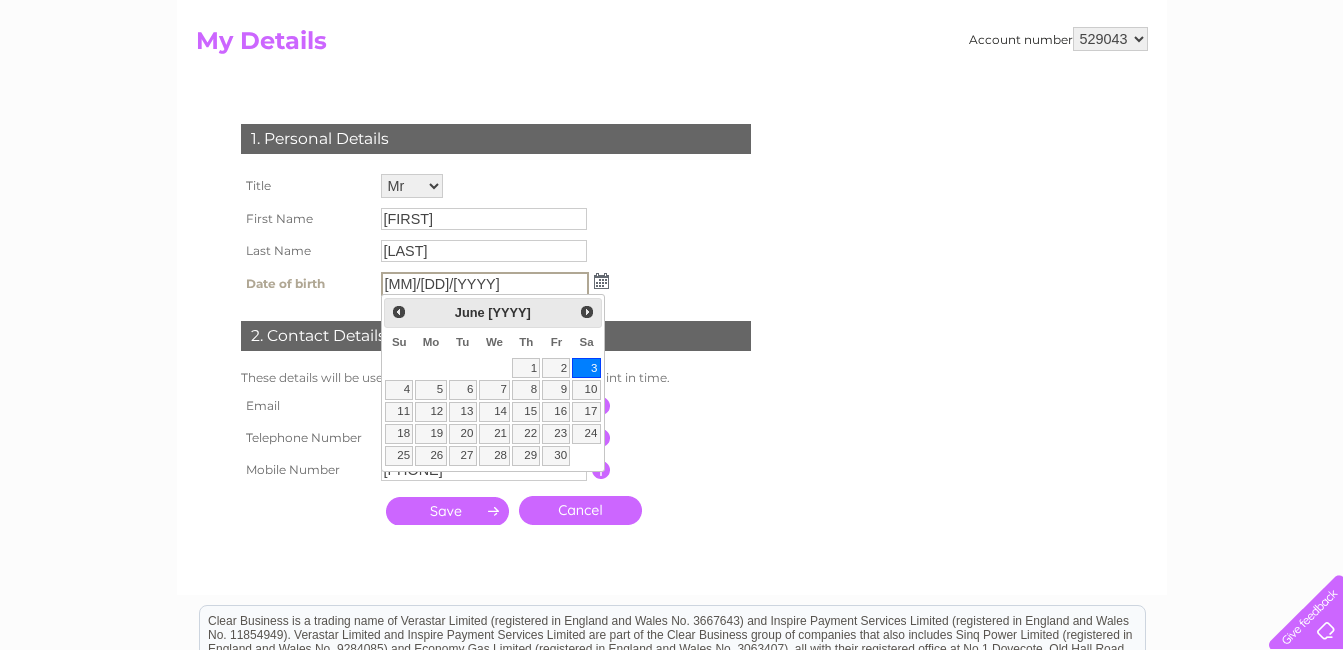 click at bounding box center [601, 281] 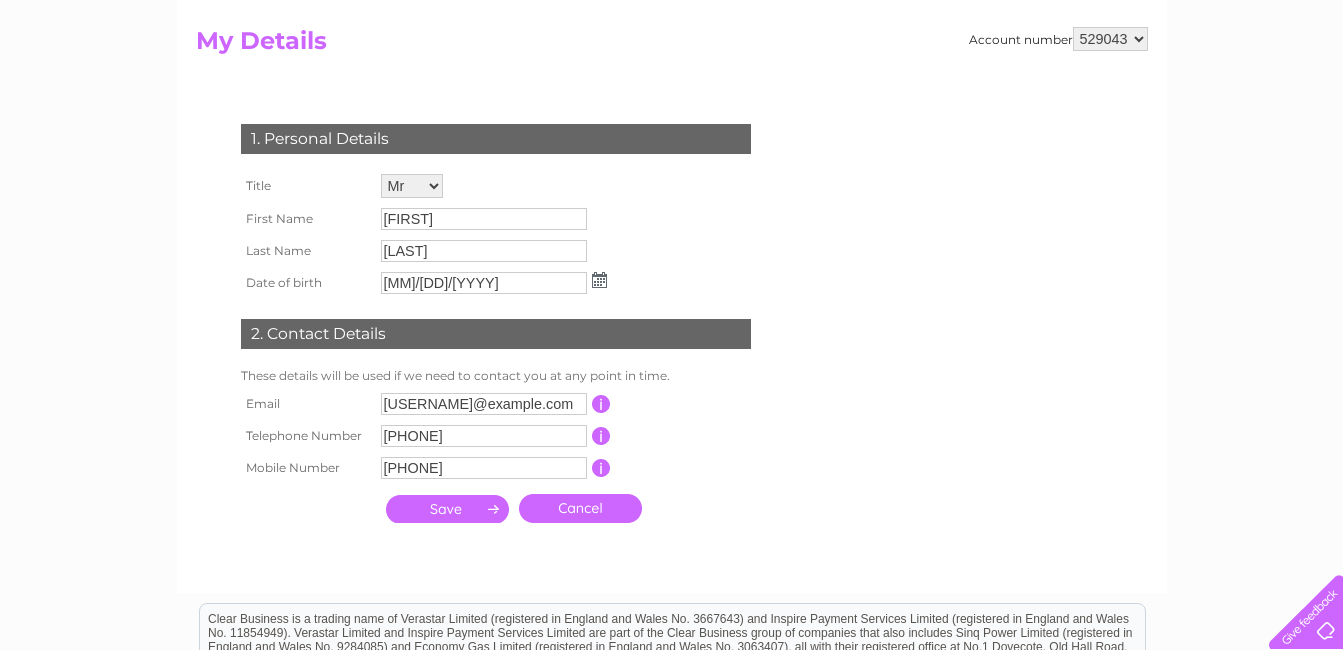 click on "07768400181" at bounding box center [484, 468] 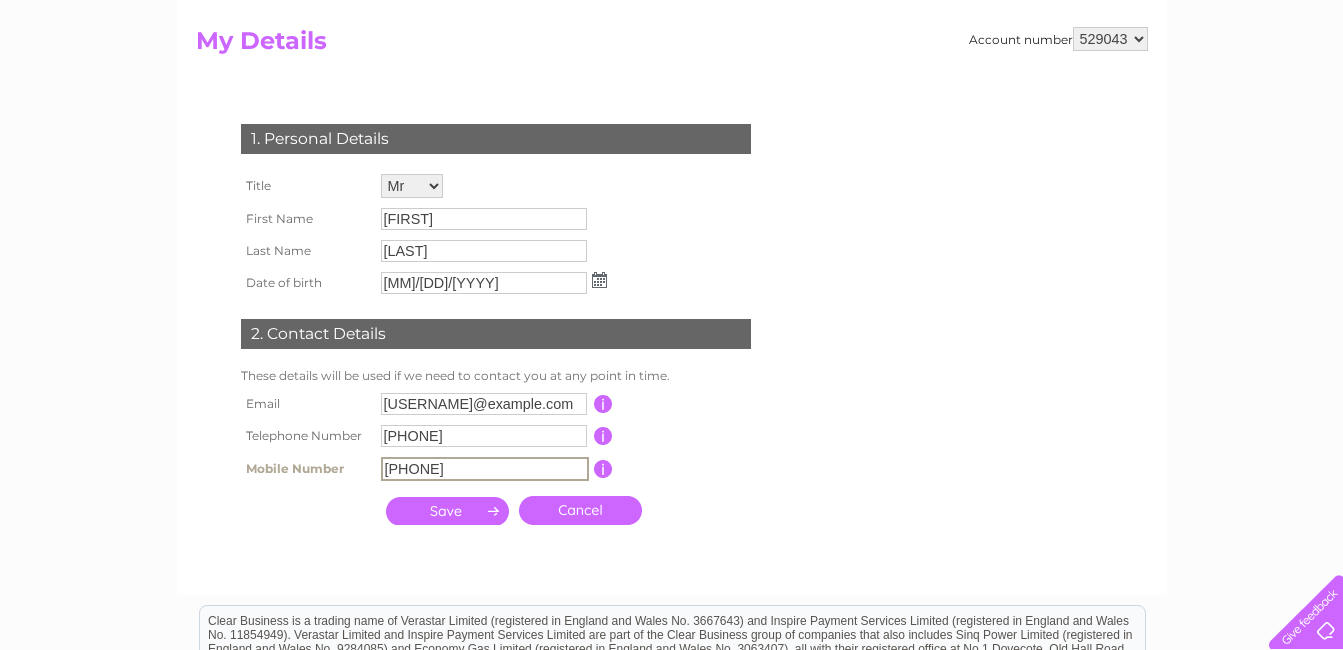 type on "07770652264" 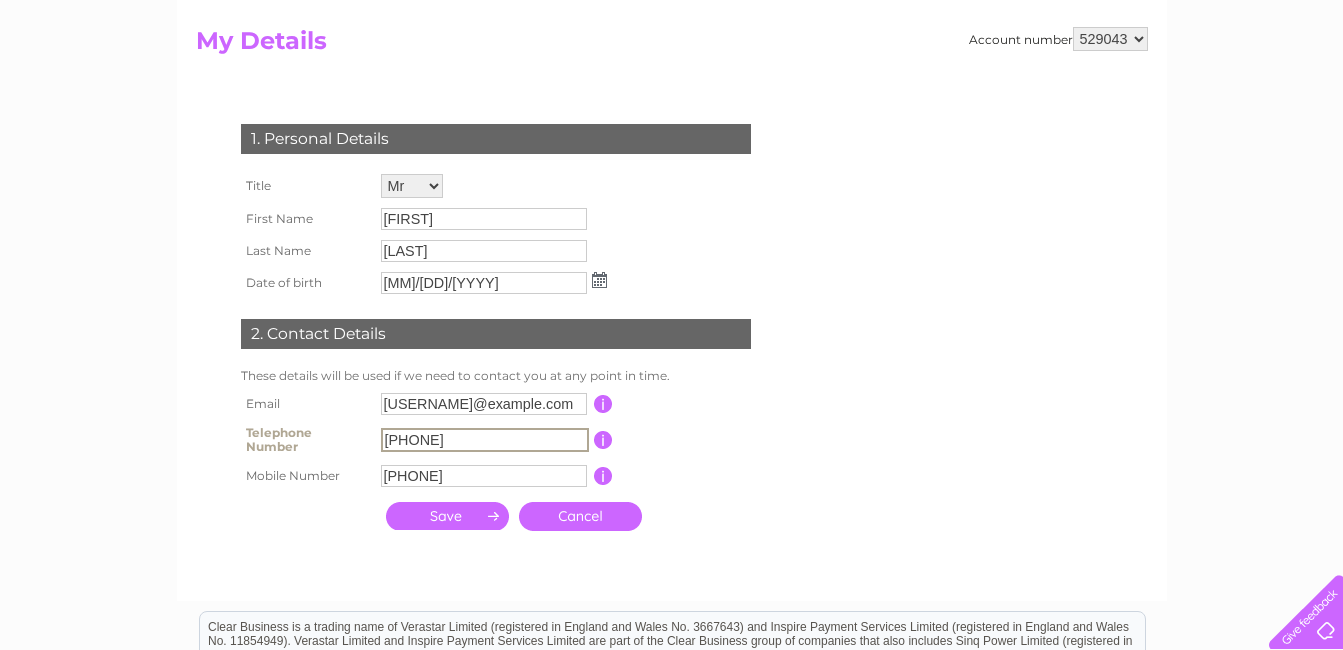 drag, startPoint x: 475, startPoint y: 435, endPoint x: 359, endPoint y: 458, distance: 118.258194 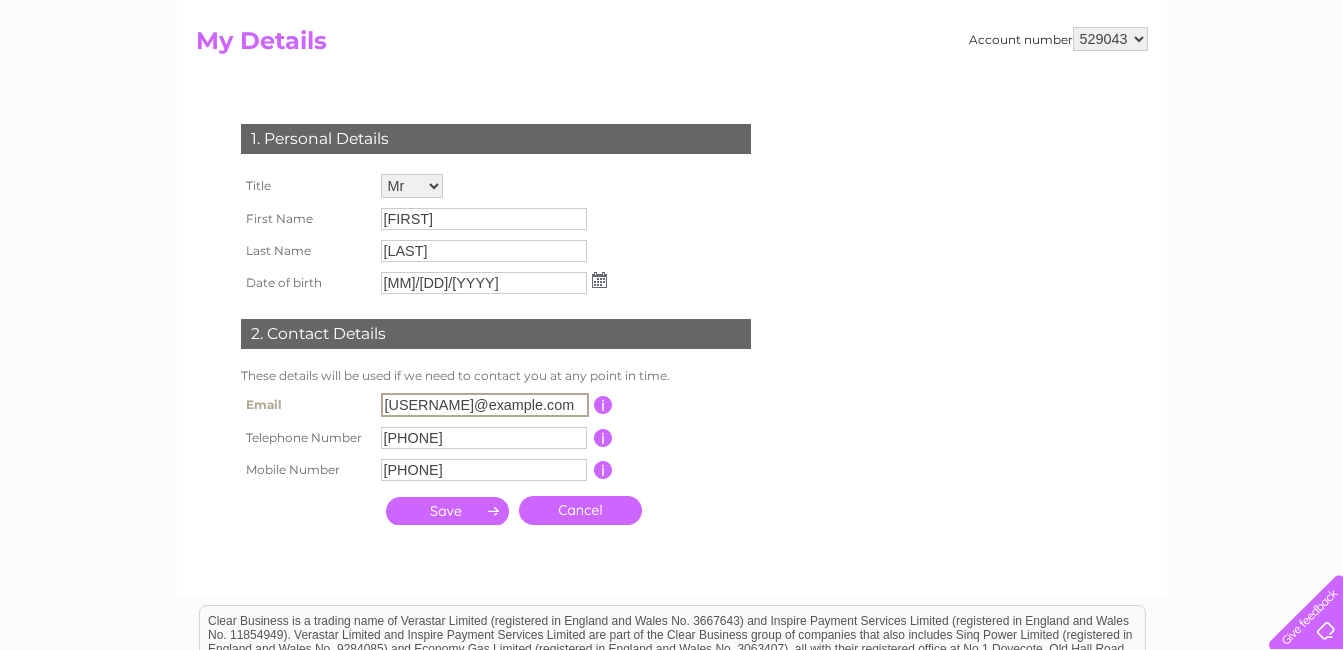 drag, startPoint x: 482, startPoint y: 400, endPoint x: 504, endPoint y: 408, distance: 23.409399 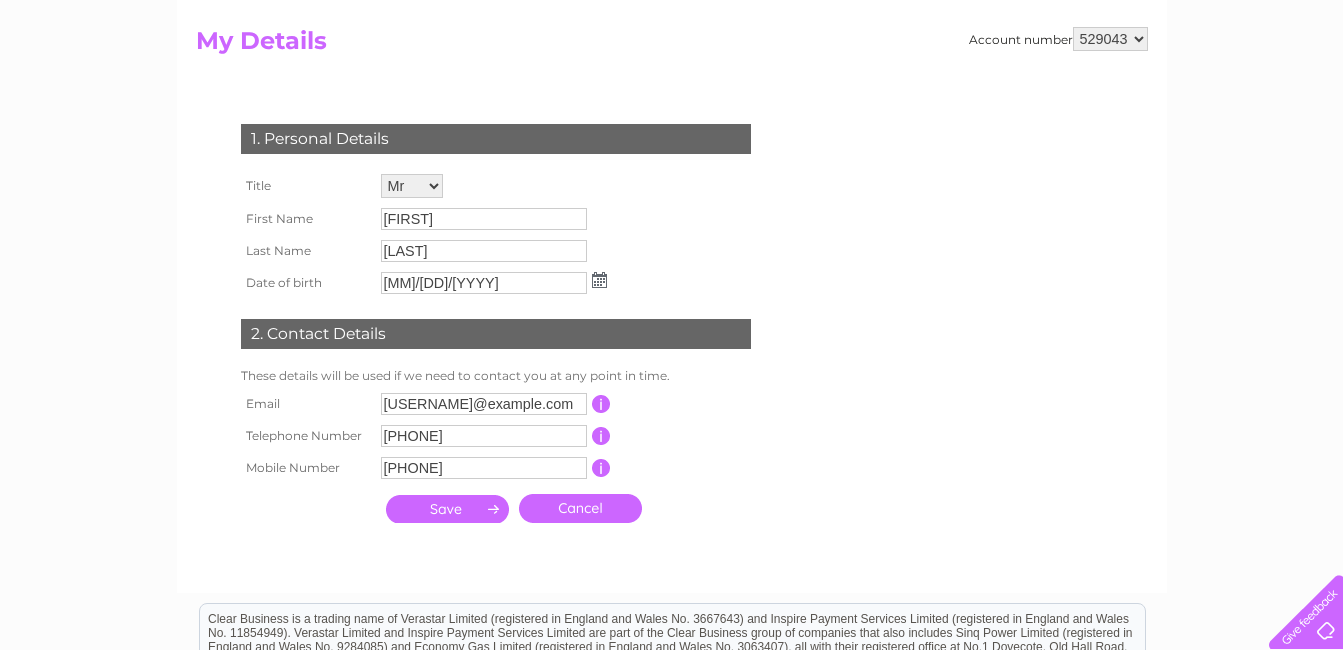 click at bounding box center [599, 280] 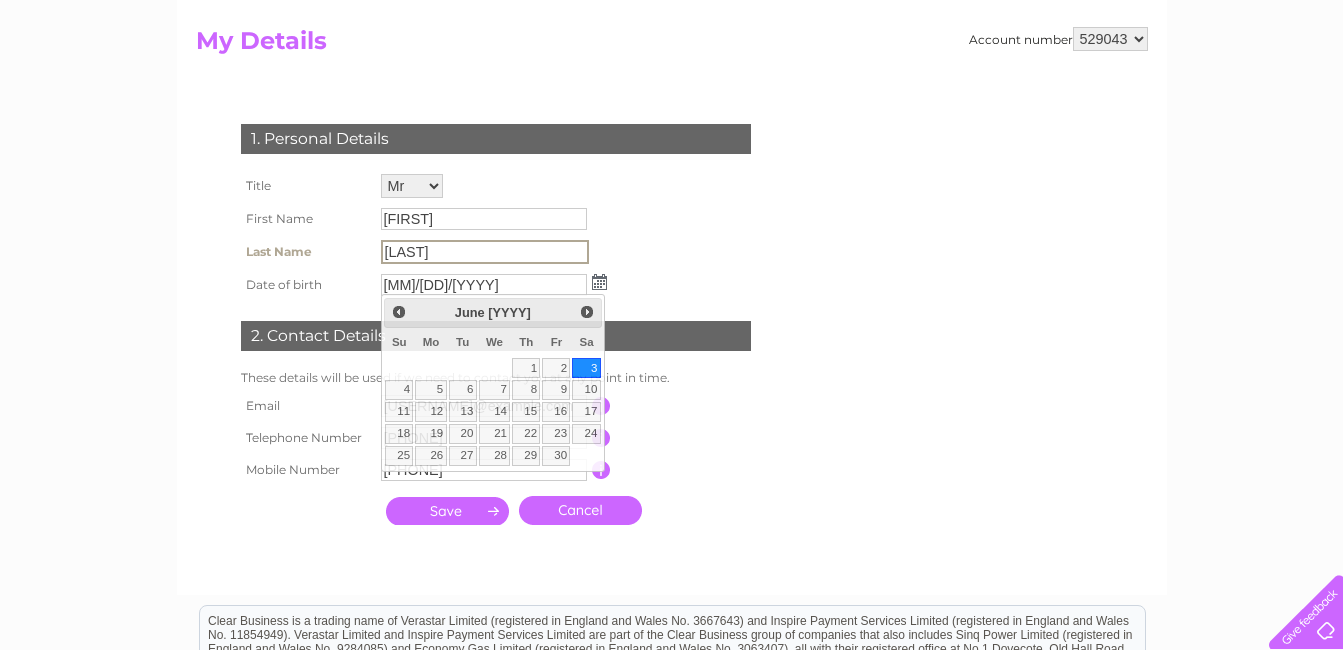 click on "Lipman" at bounding box center (485, 252) 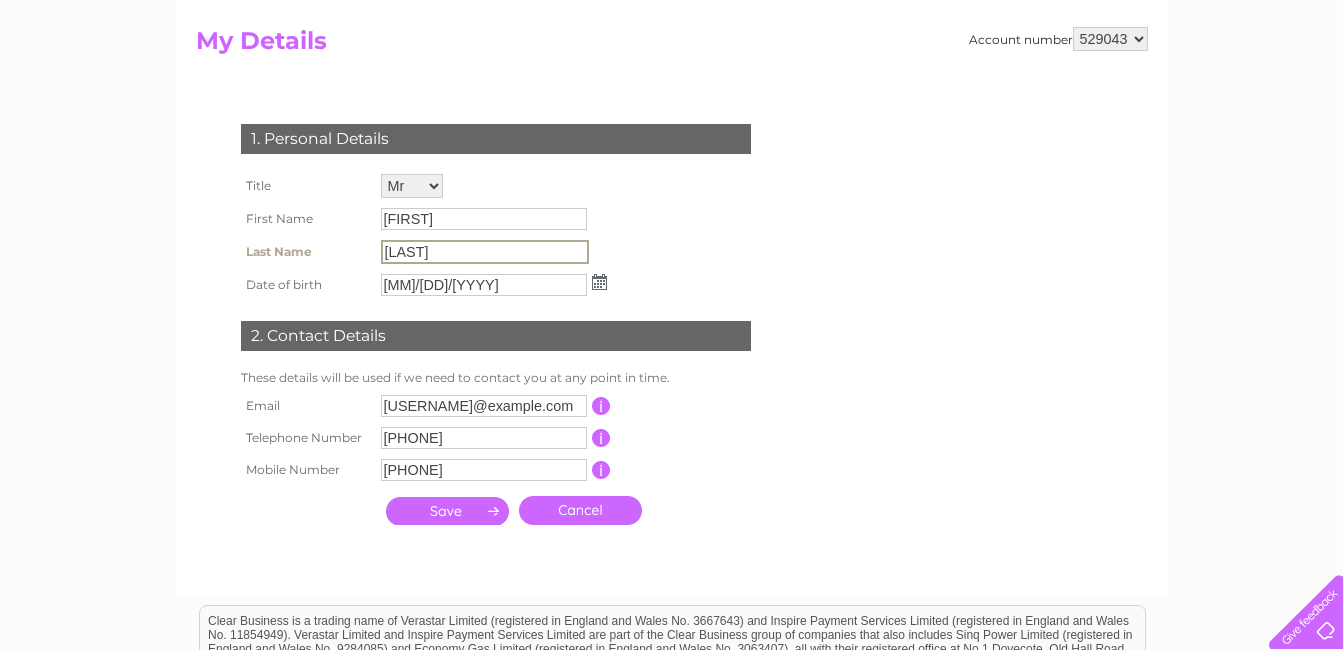 drag, startPoint x: 441, startPoint y: 251, endPoint x: 359, endPoint y: 237, distance: 83.18654 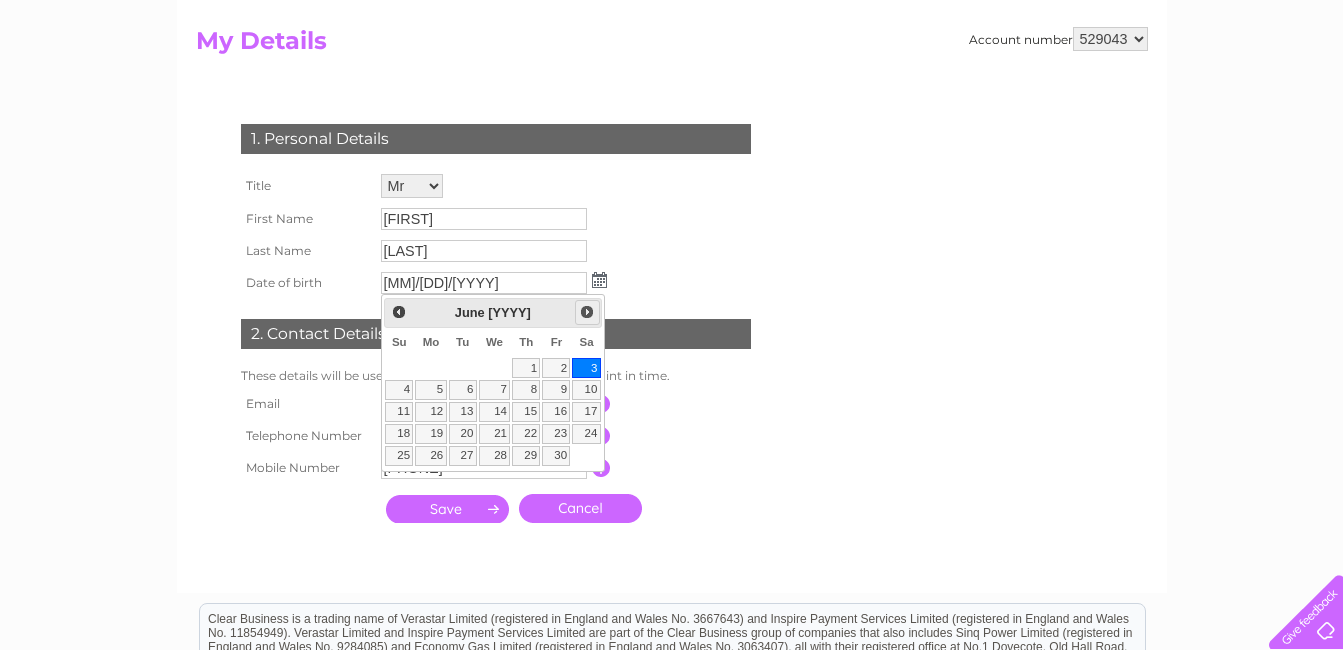 click on "Next" at bounding box center (587, 312) 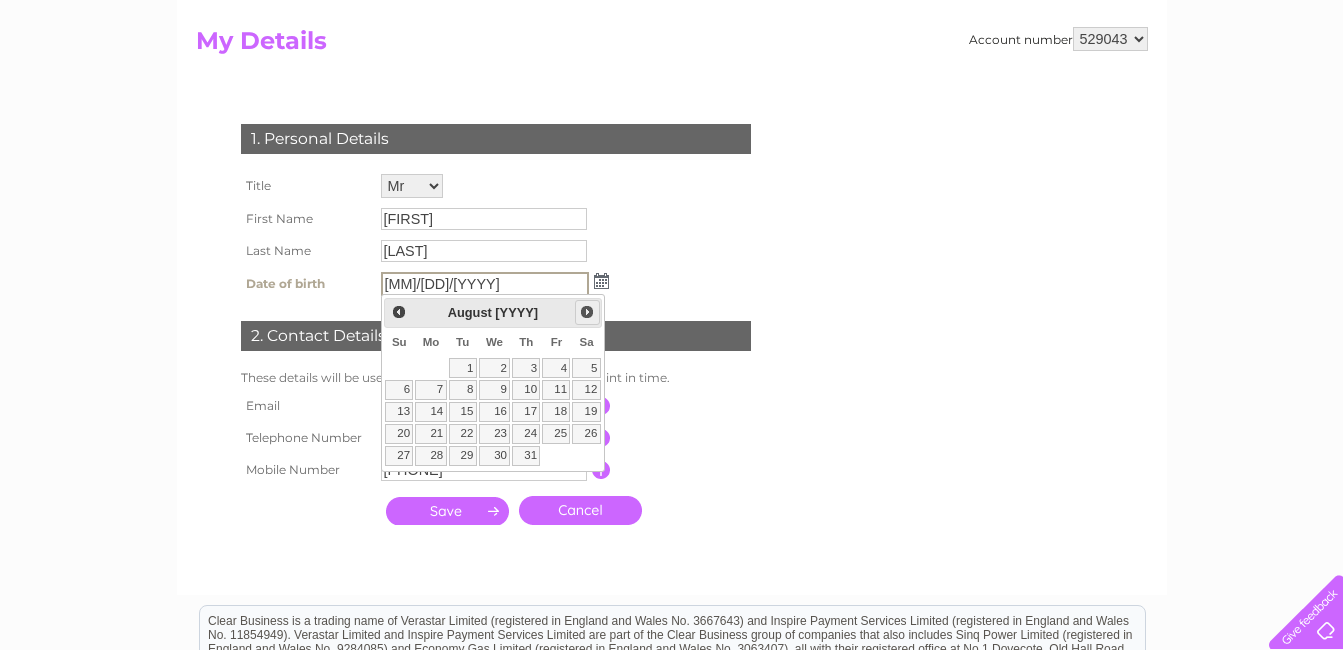 click on "Next" at bounding box center [587, 312] 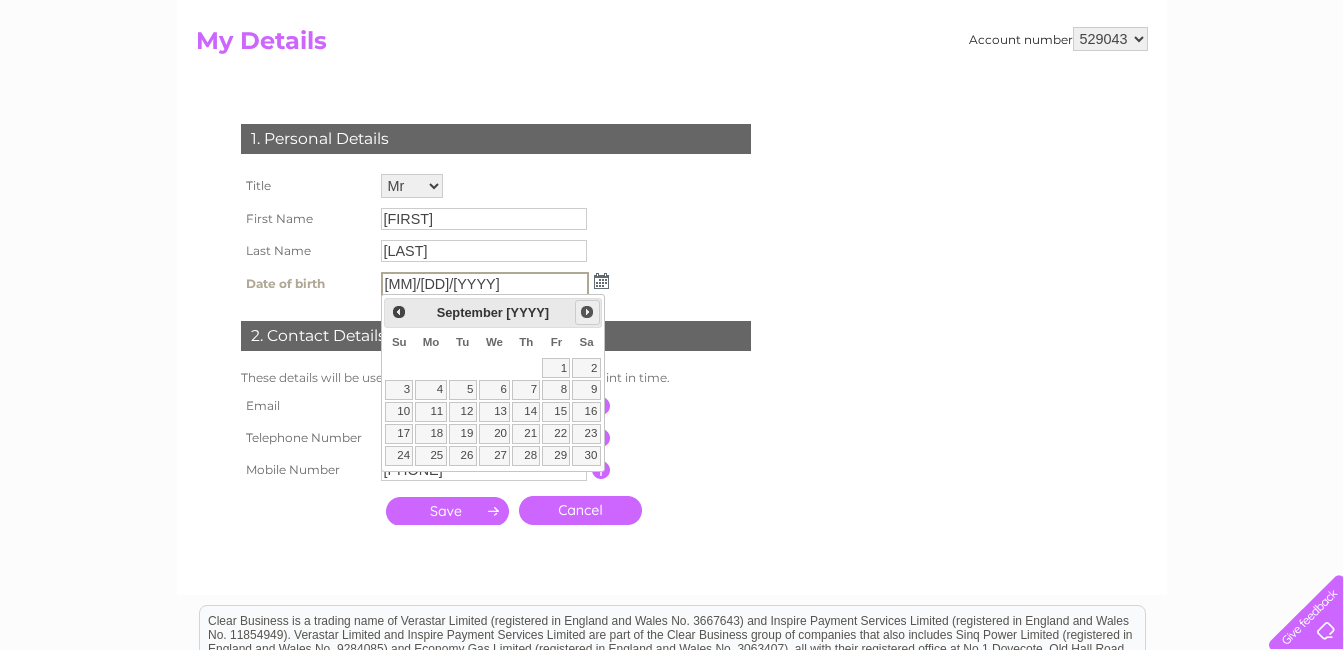 click on "Next" at bounding box center [587, 312] 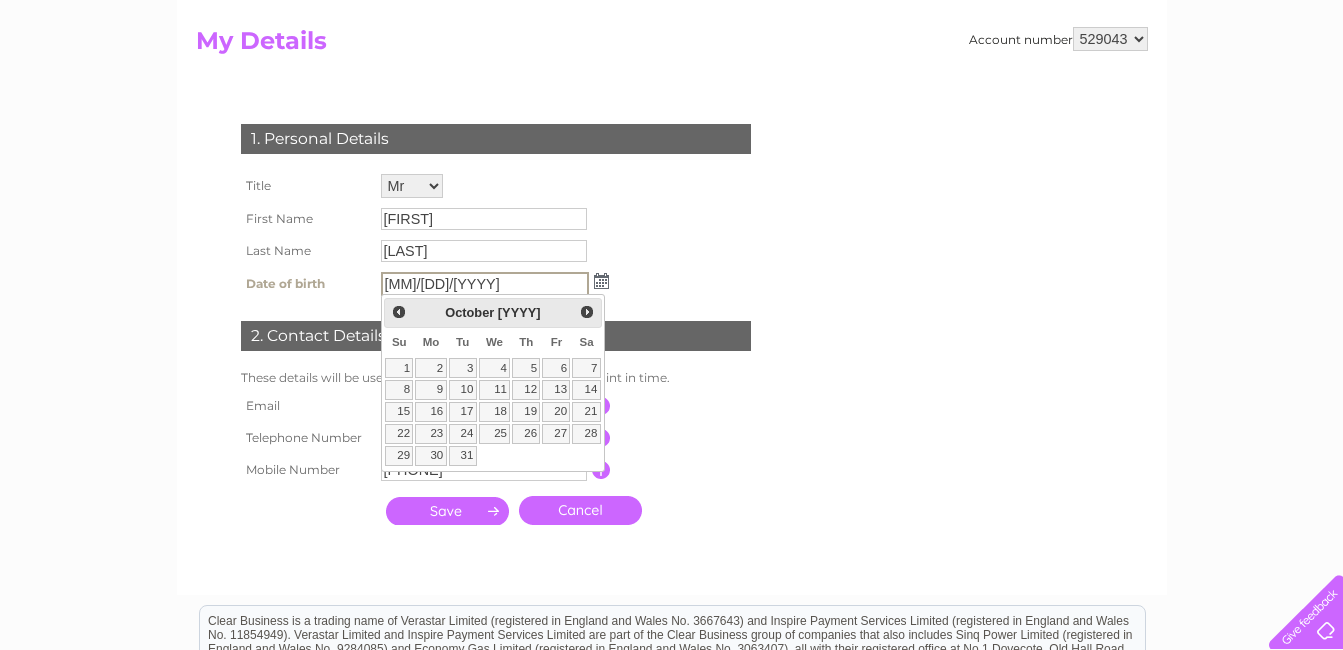 click on "03/06/1933" at bounding box center (485, 284) 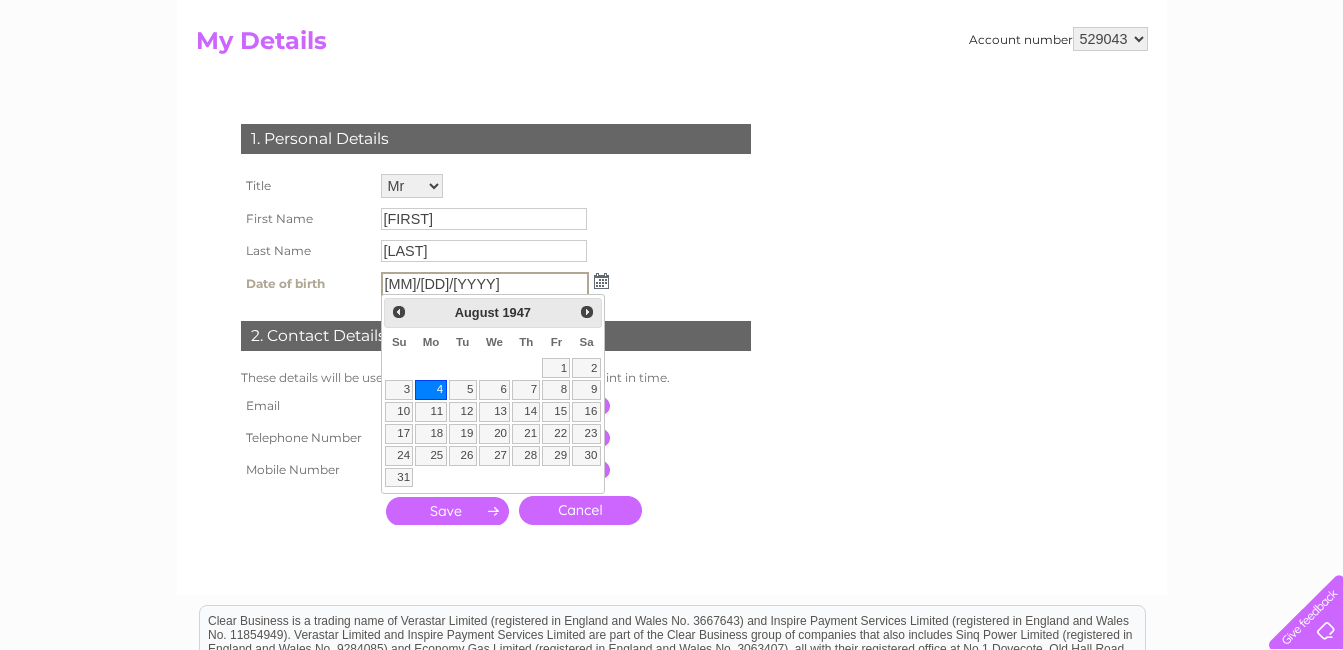 type on "04/08/1947" 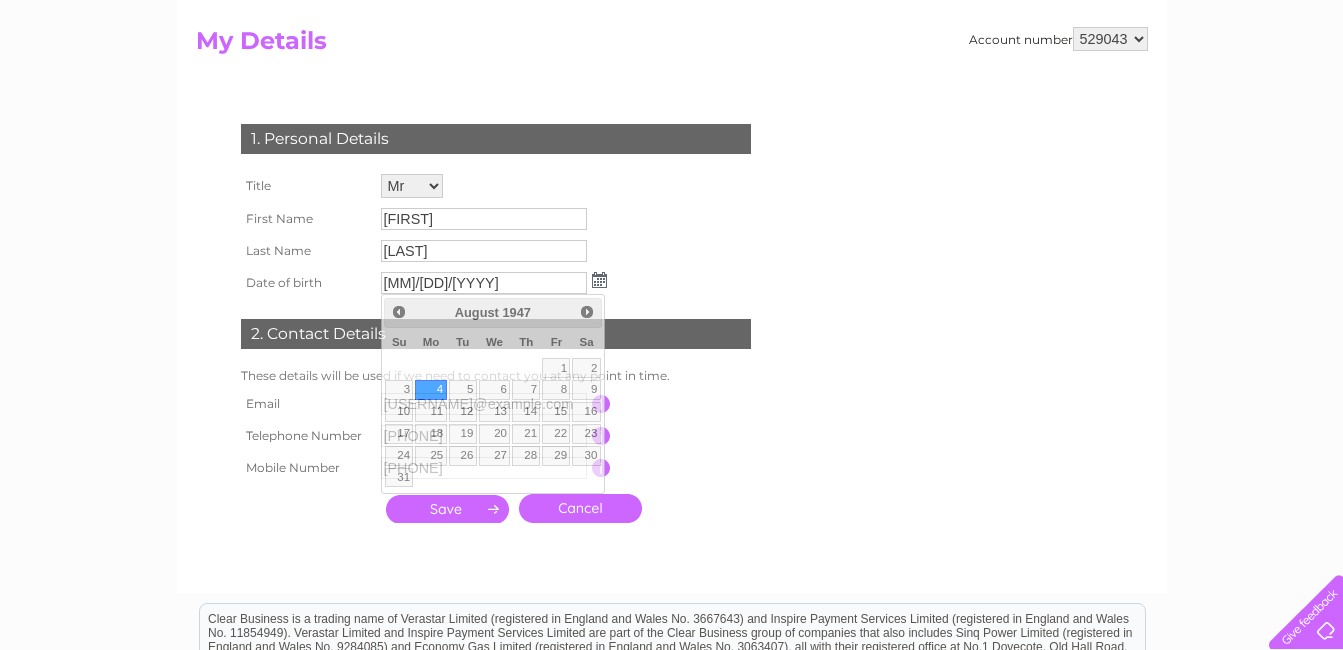 click on "This should be a valid mobile number starting with 07 and be at least 10 characters long" at bounding box center [691, 468] 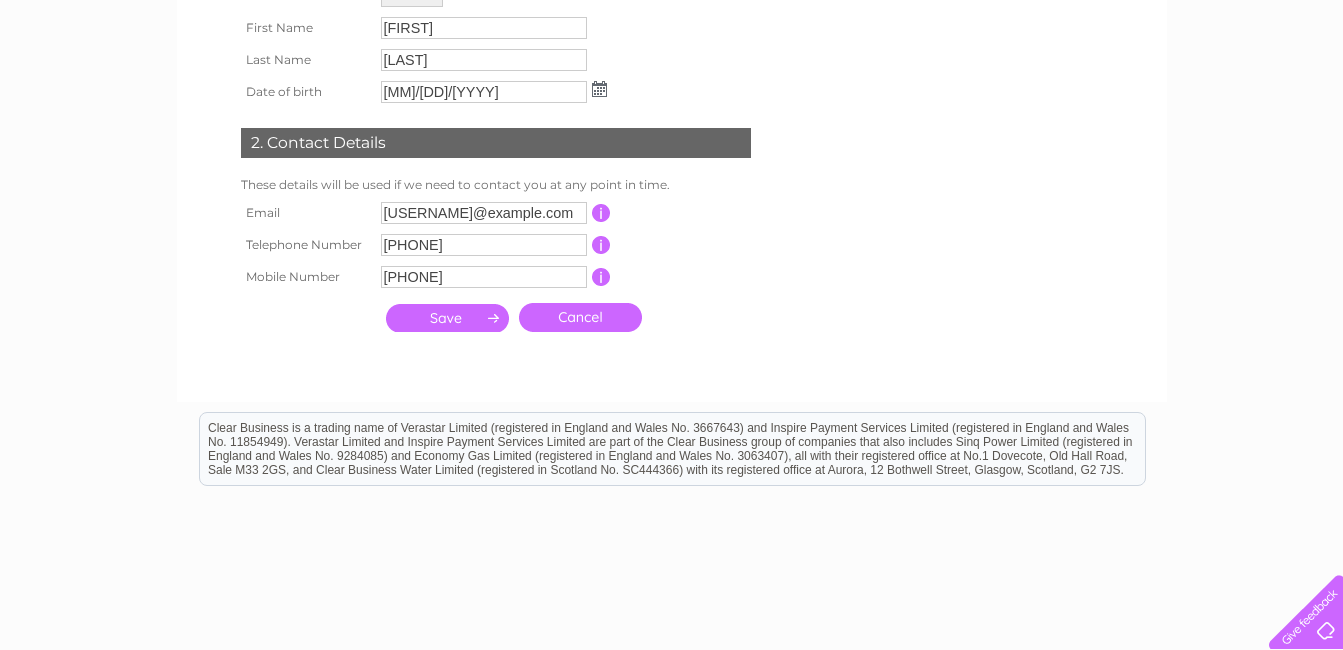 scroll, scrollTop: 402, scrollLeft: 0, axis: vertical 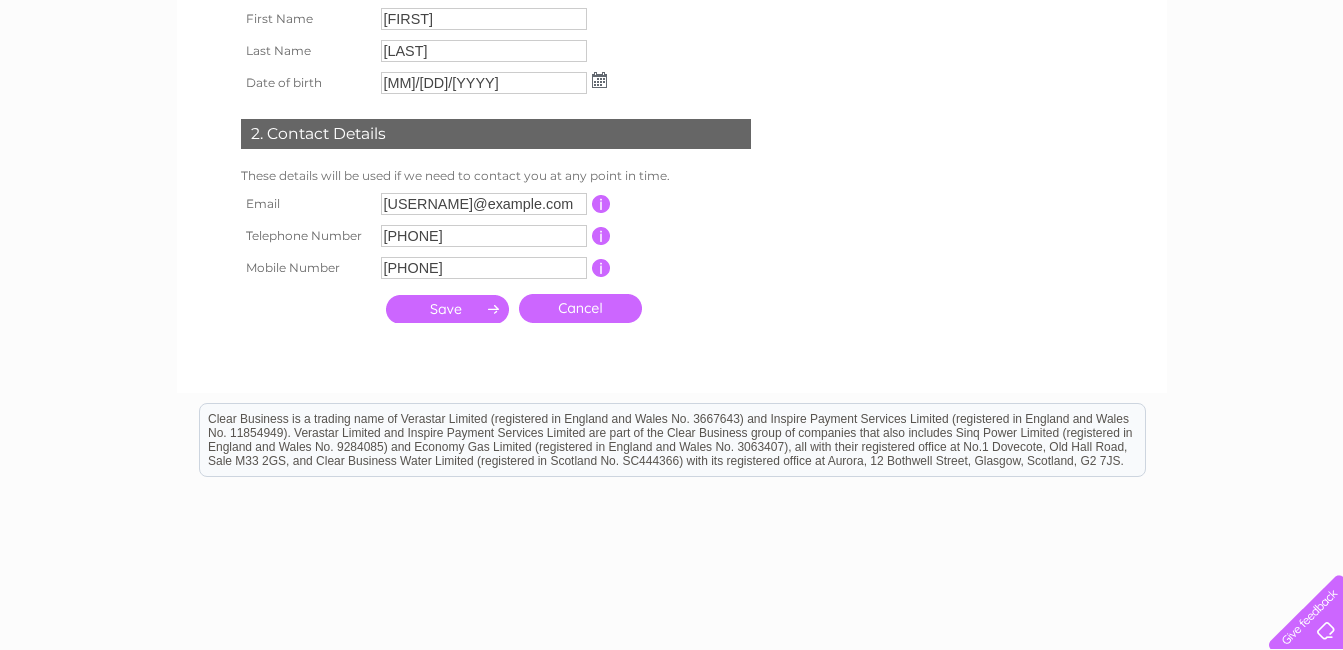 click at bounding box center [447, 309] 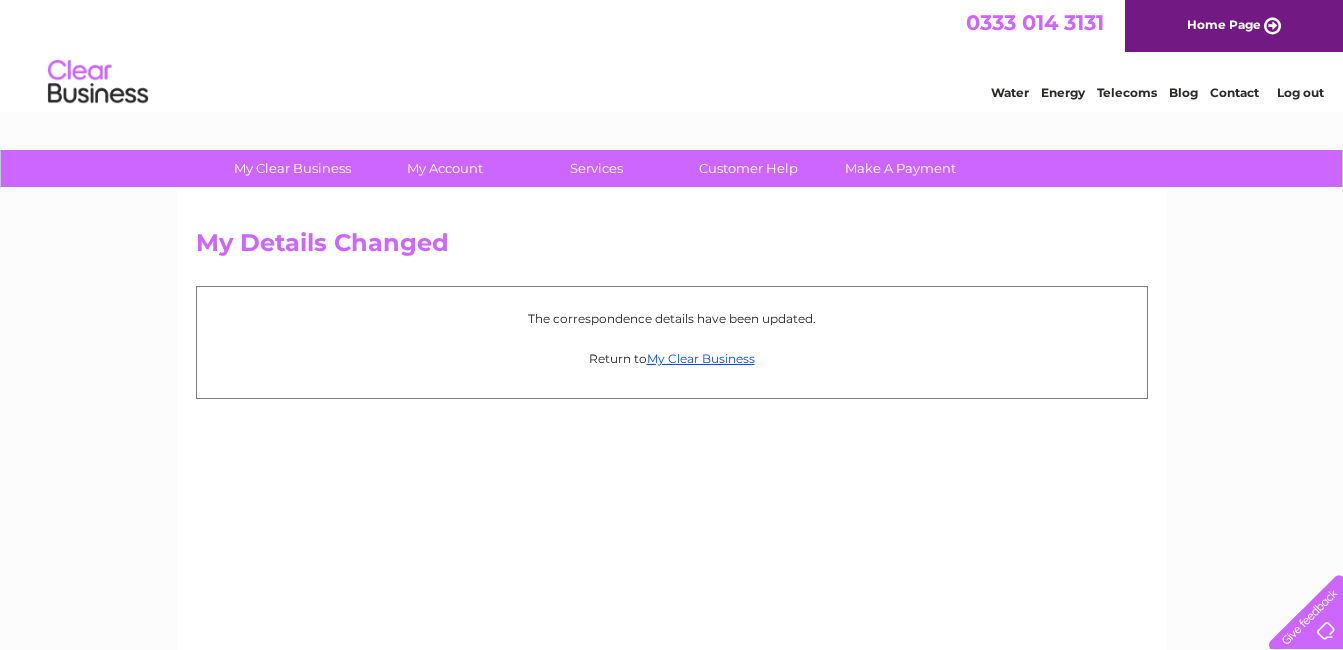 scroll, scrollTop: 0, scrollLeft: 0, axis: both 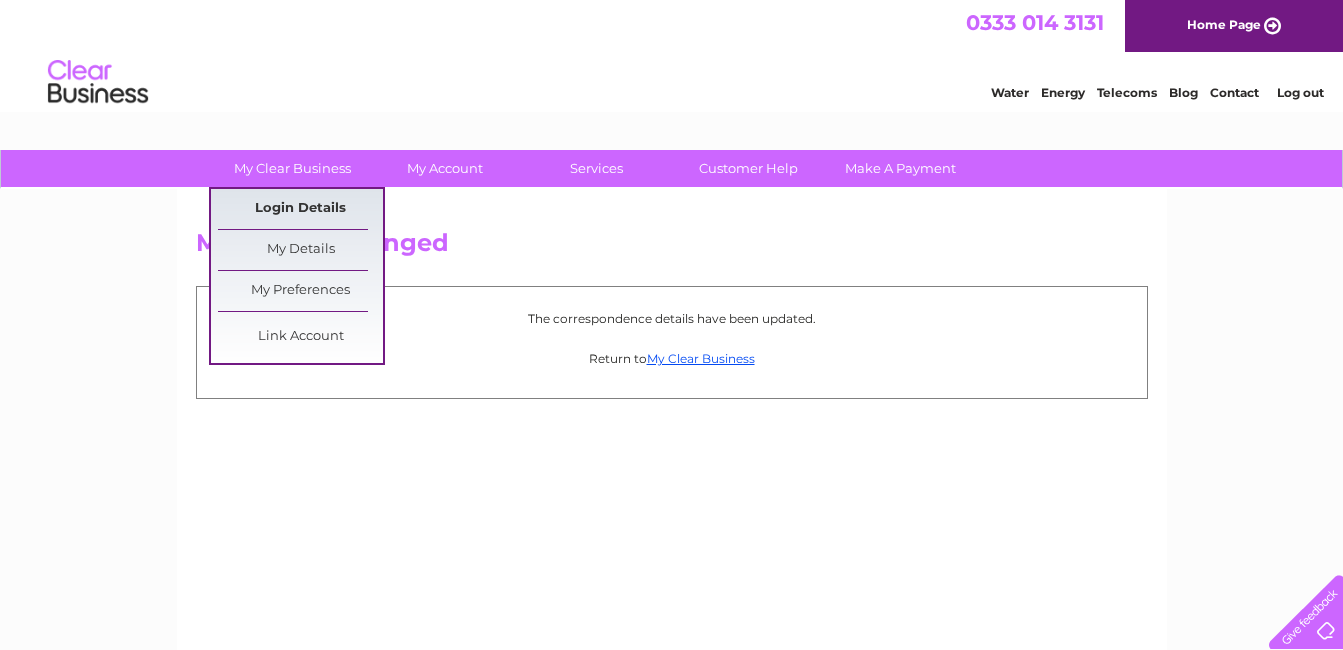 click on "Login Details" at bounding box center (300, 209) 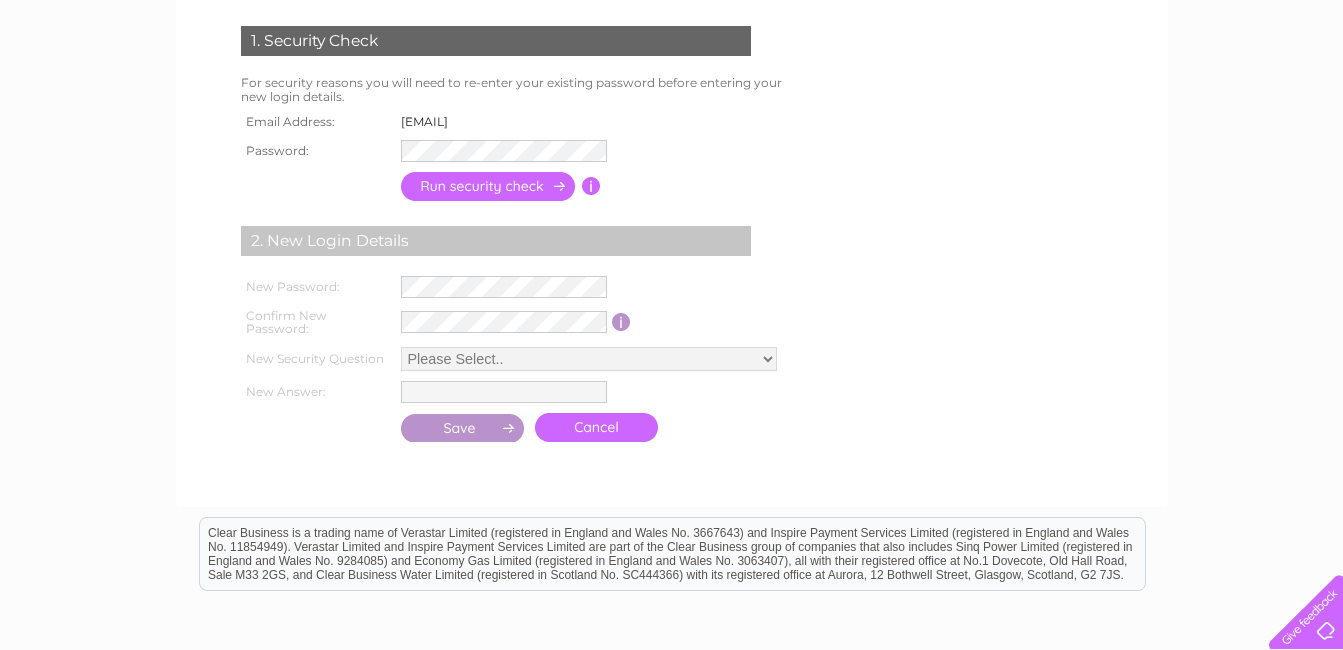 scroll, scrollTop: 100, scrollLeft: 0, axis: vertical 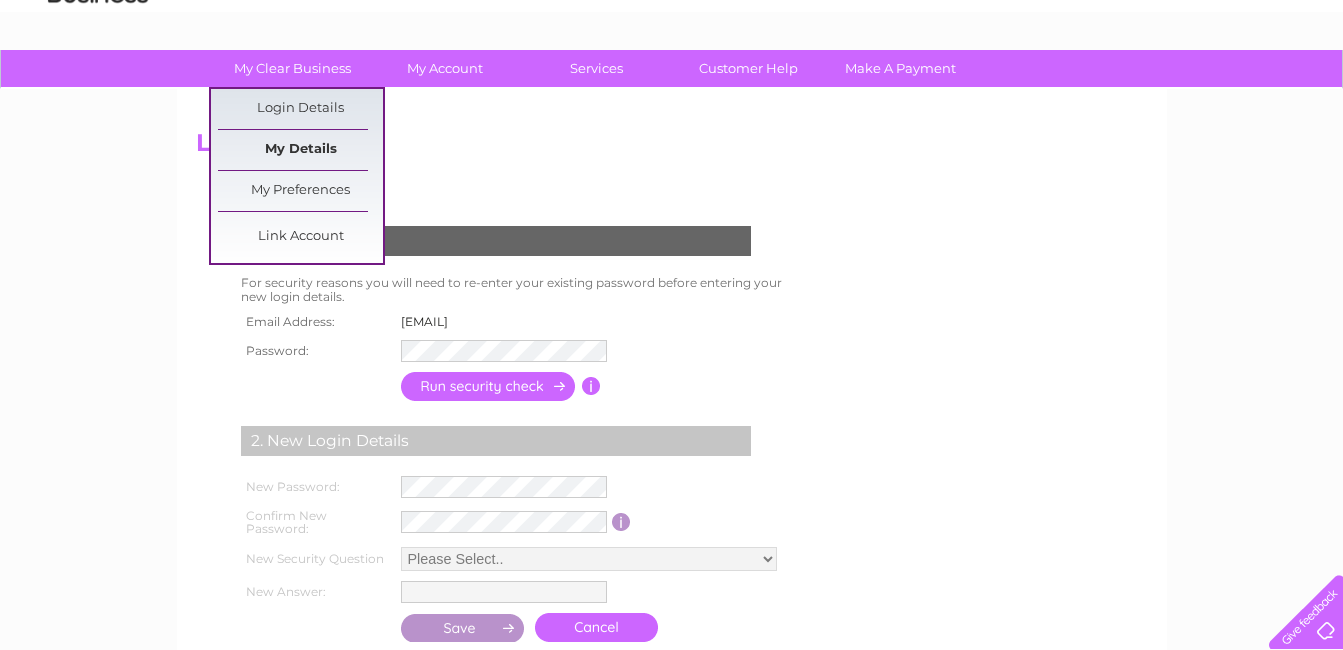 click on "My Details" at bounding box center [300, 150] 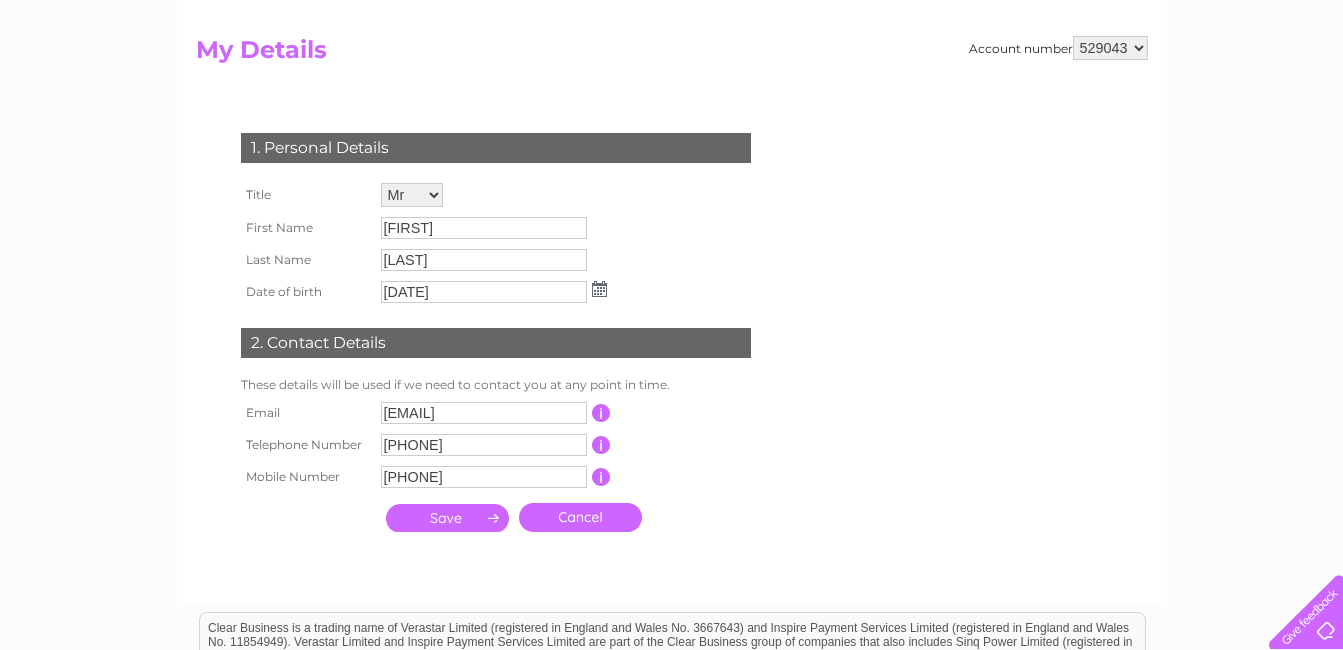 scroll, scrollTop: 0, scrollLeft: 0, axis: both 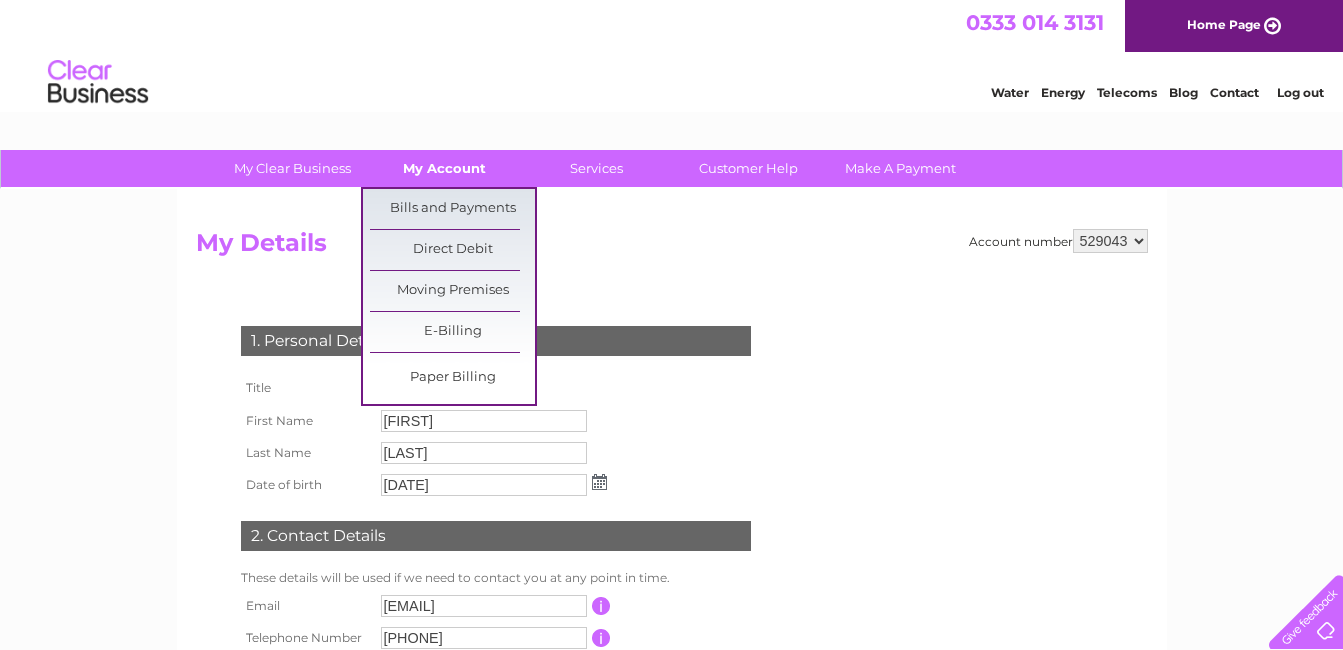 click on "My Account" at bounding box center [444, 168] 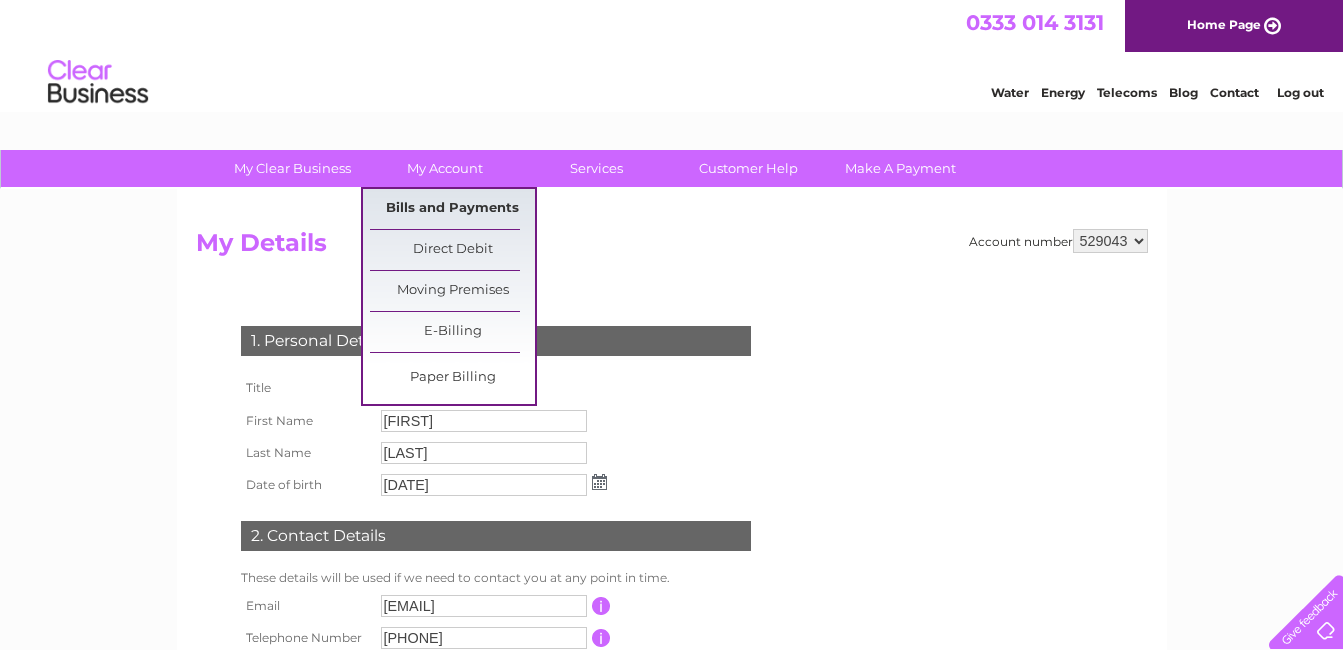 click on "Bills and Payments" at bounding box center [452, 209] 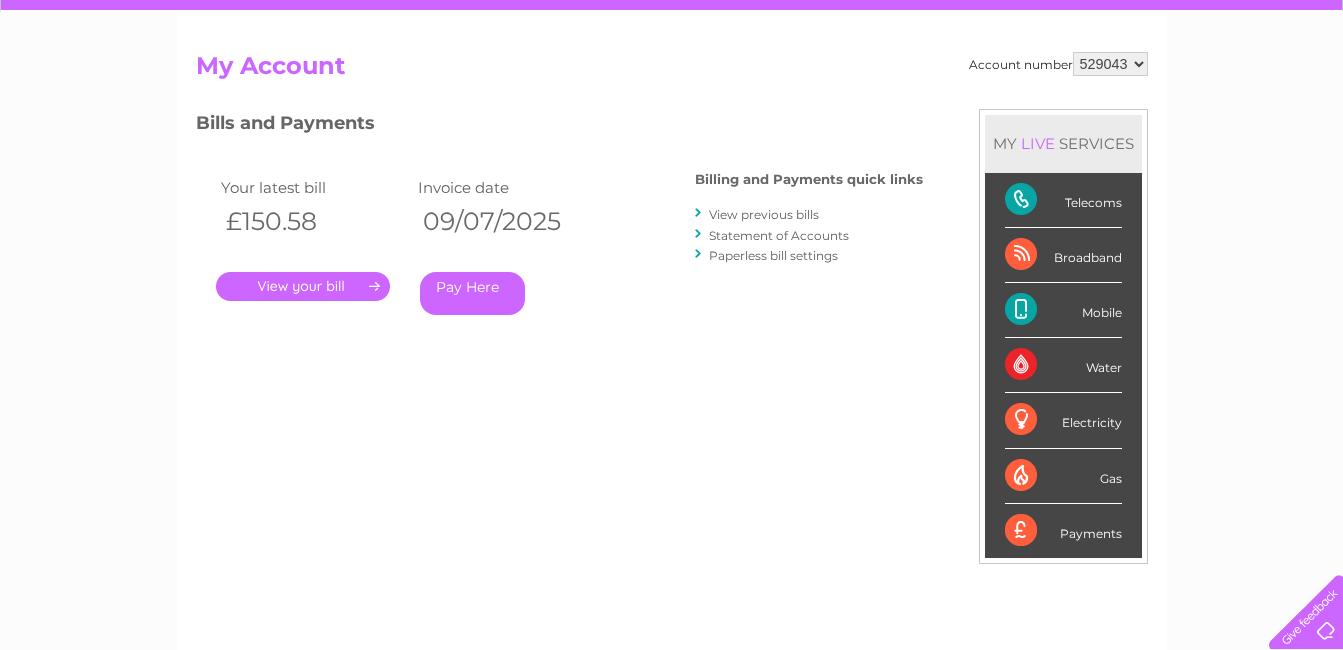 scroll, scrollTop: 0, scrollLeft: 0, axis: both 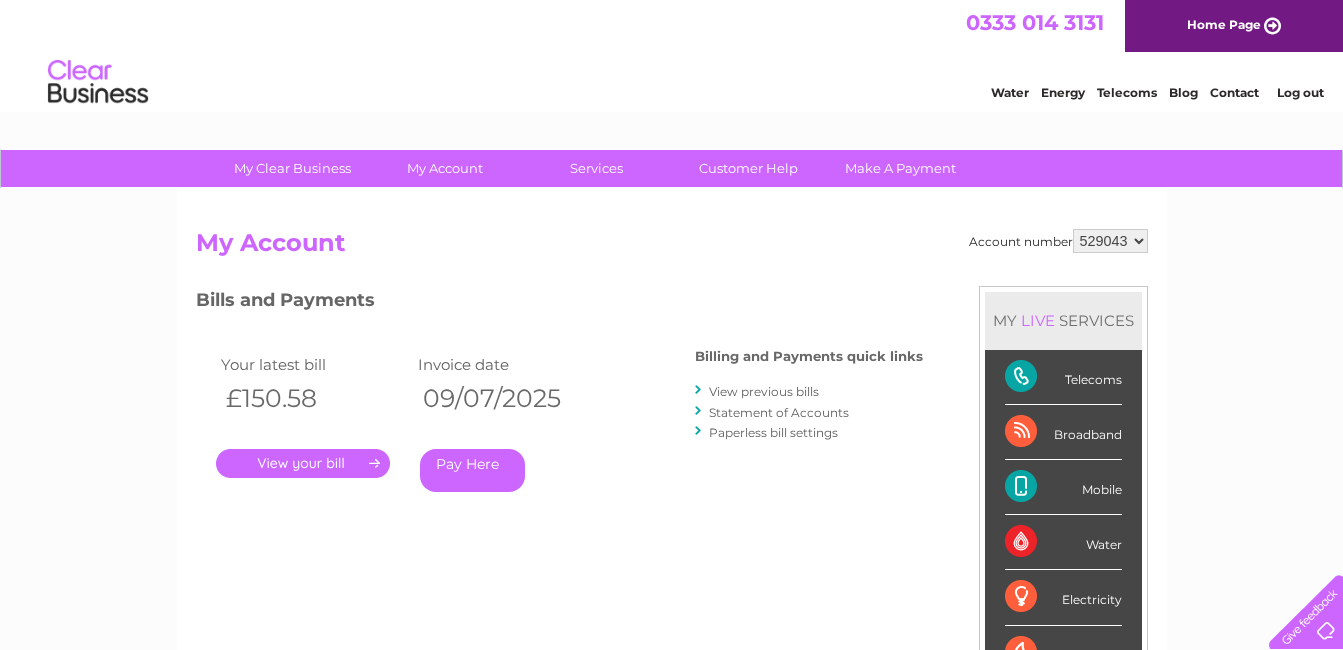 click on "." at bounding box center [303, 463] 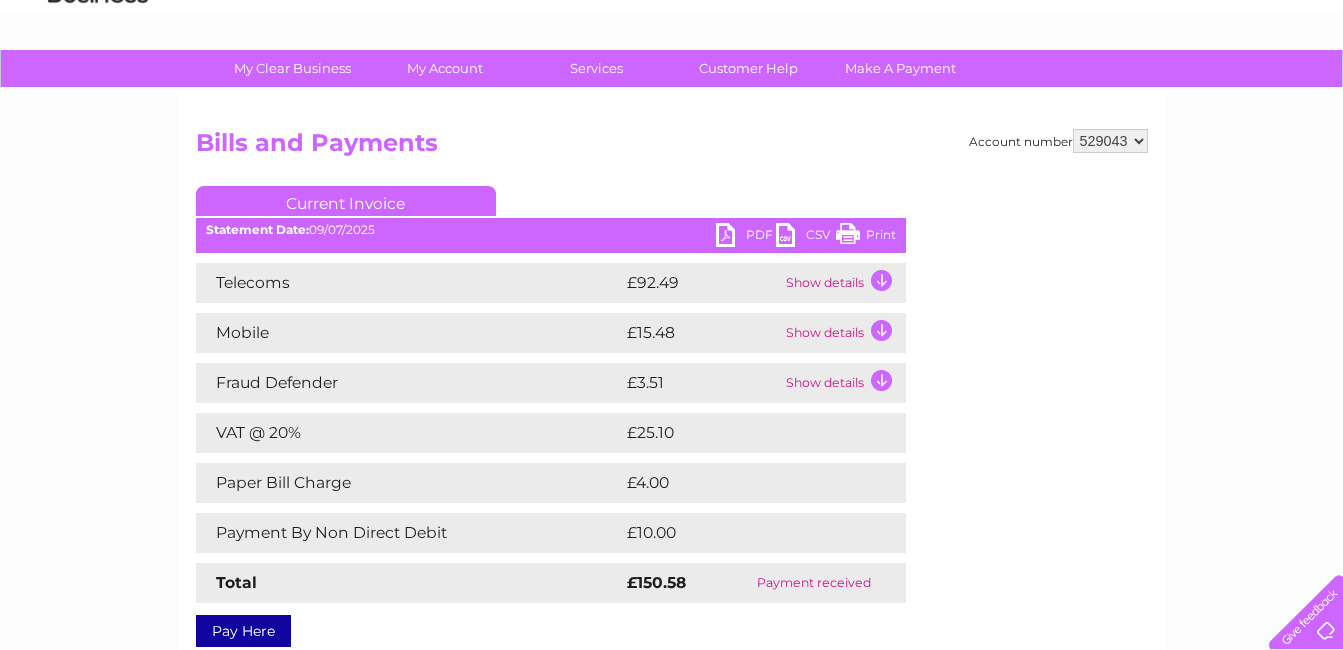 scroll, scrollTop: 0, scrollLeft: 0, axis: both 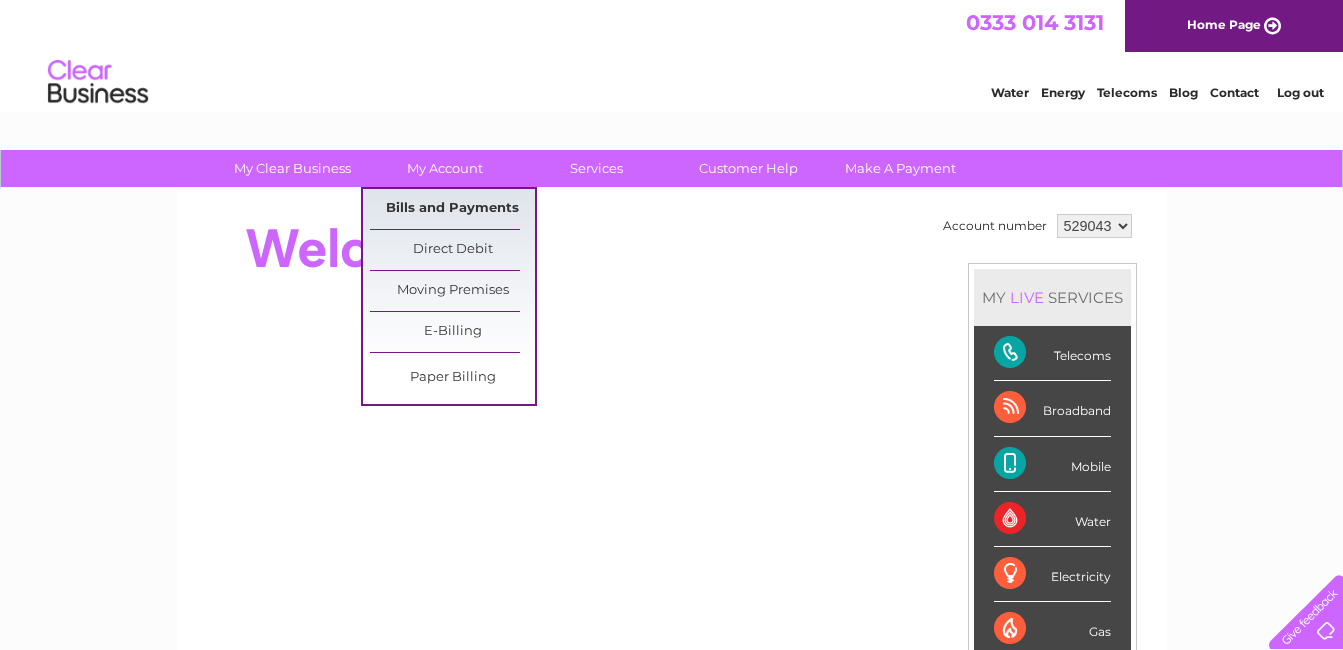 click on "Bills and Payments" at bounding box center [452, 209] 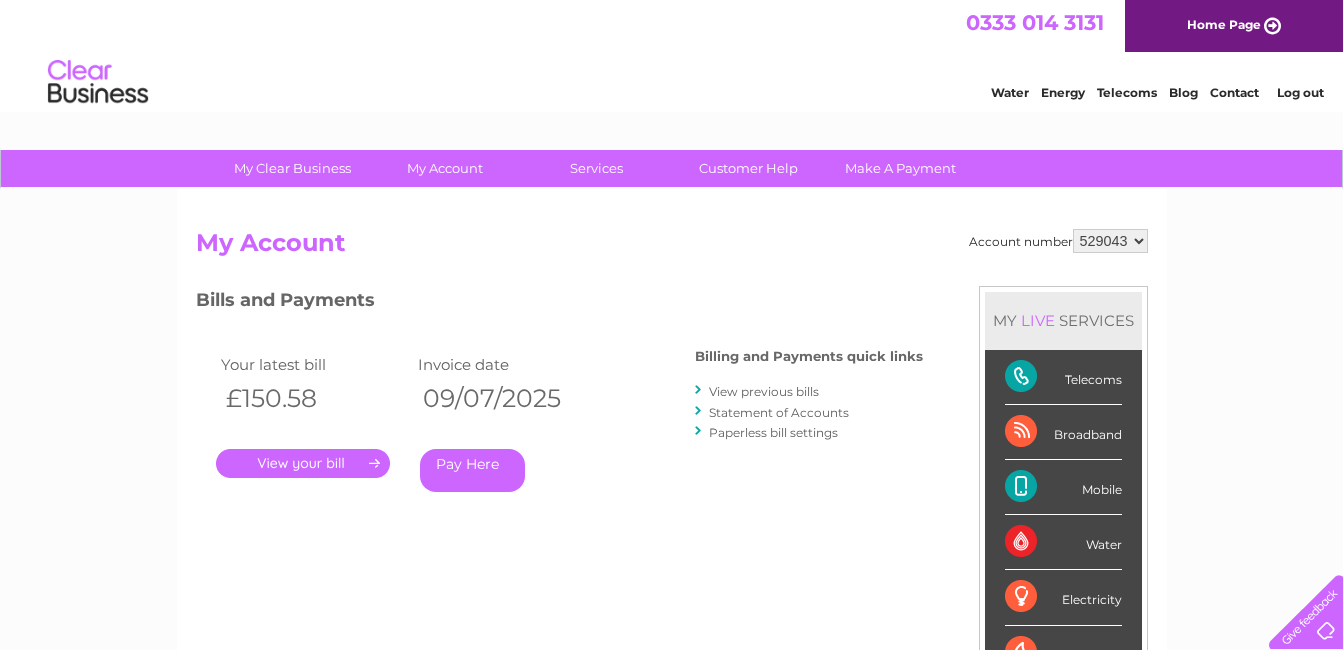scroll, scrollTop: 0, scrollLeft: 0, axis: both 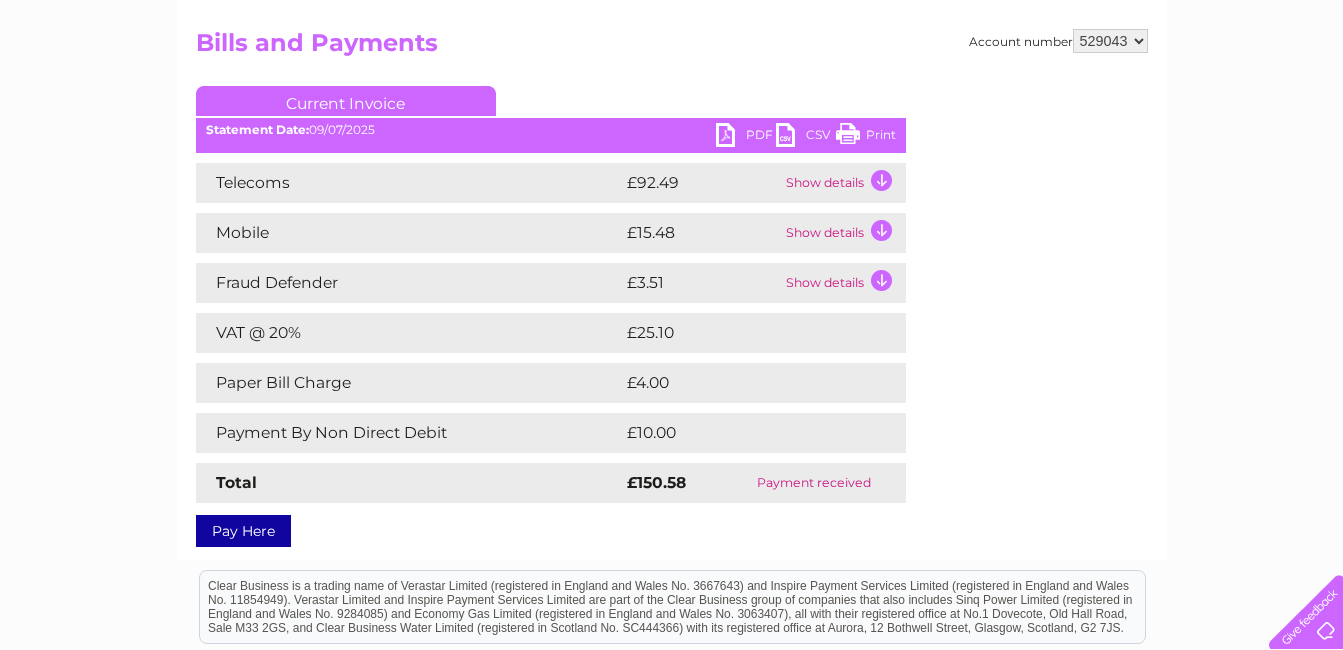 click on "PDF" at bounding box center (746, 137) 